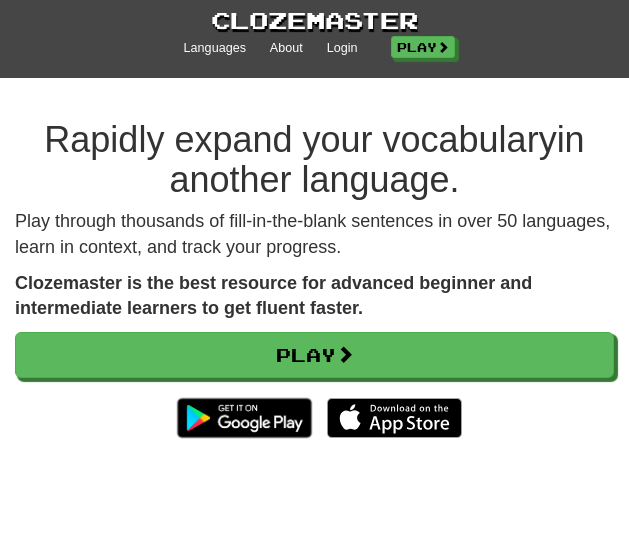 scroll, scrollTop: 0, scrollLeft: 0, axis: both 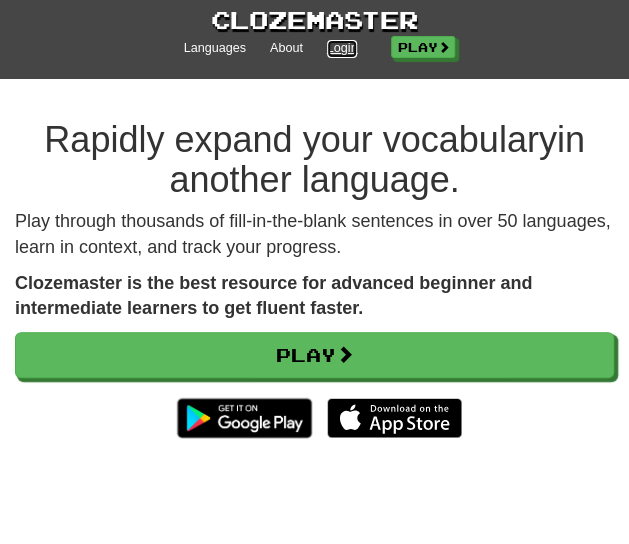 click on "Login" at bounding box center (342, 49) 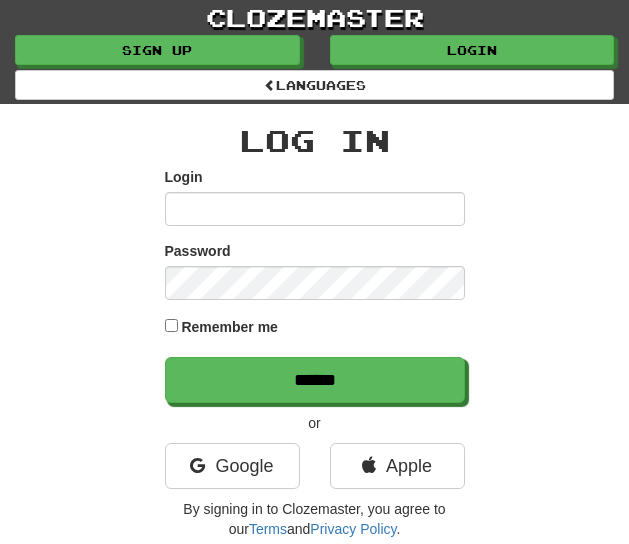 scroll, scrollTop: 0, scrollLeft: 0, axis: both 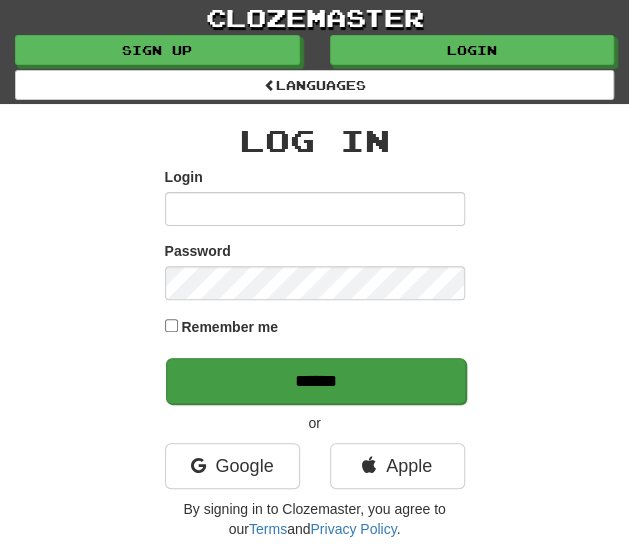 type on "**********" 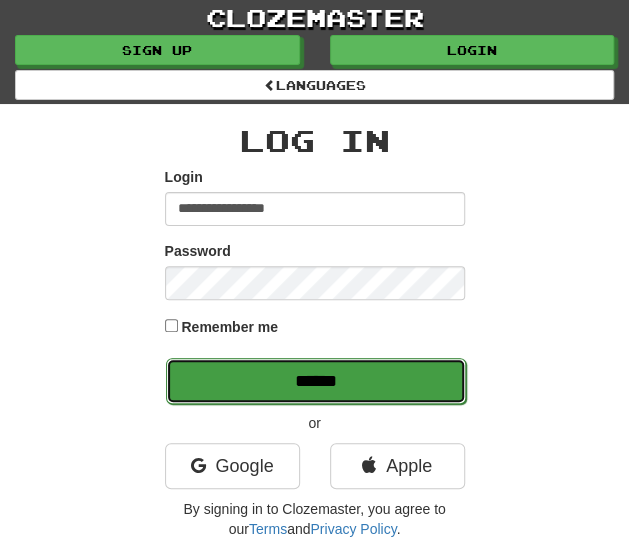 click on "******" at bounding box center [316, 381] 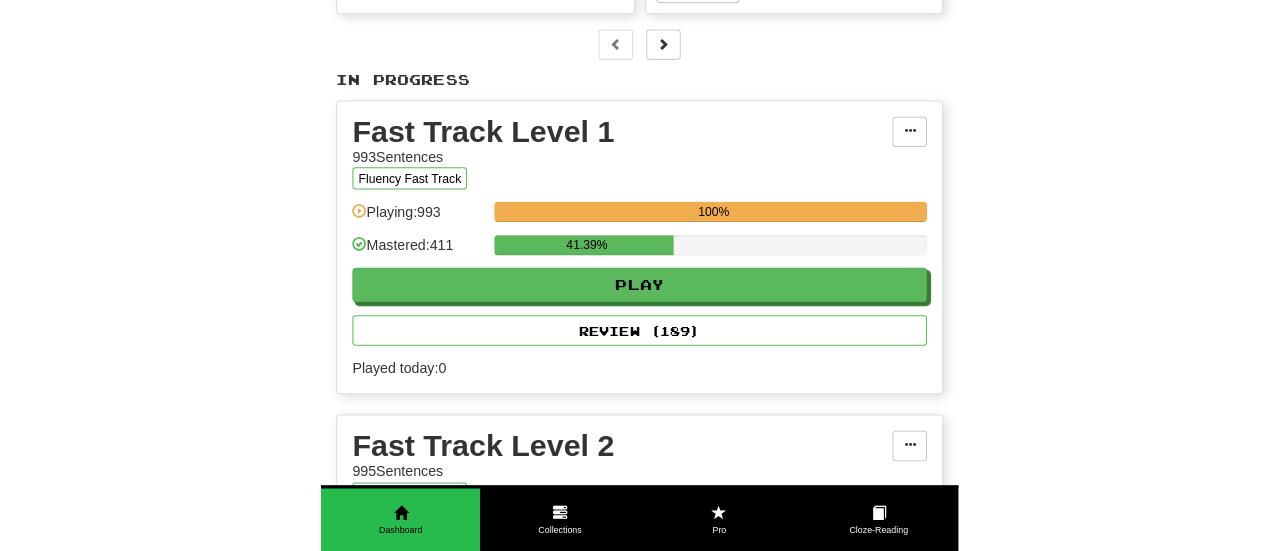 scroll, scrollTop: 287, scrollLeft: 0, axis: vertical 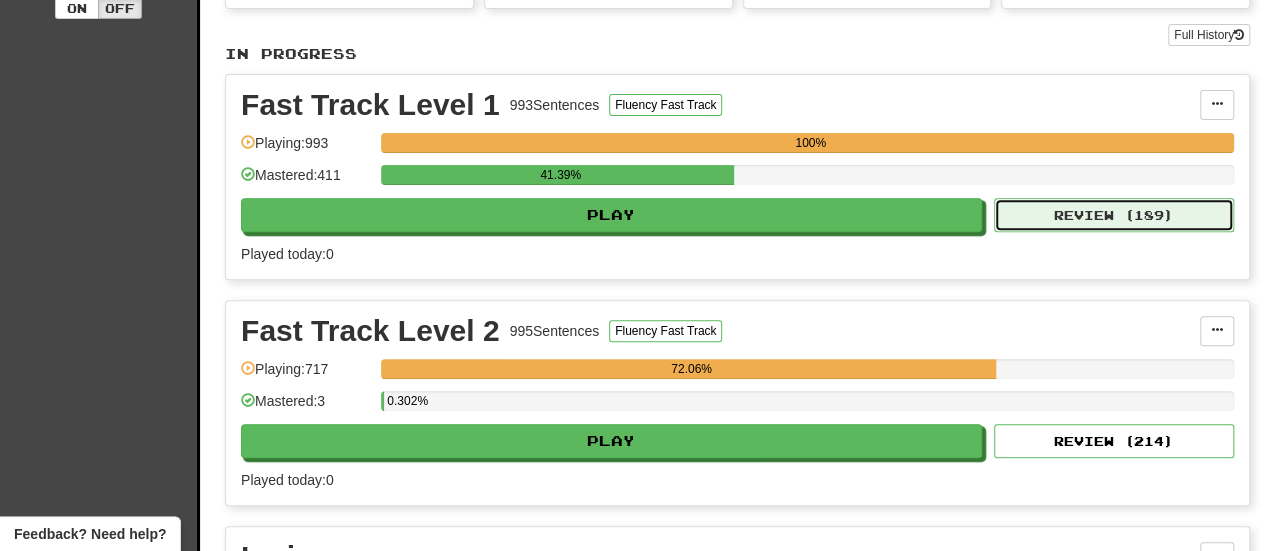 click on "Review ( 189 )" at bounding box center (1114, 215) 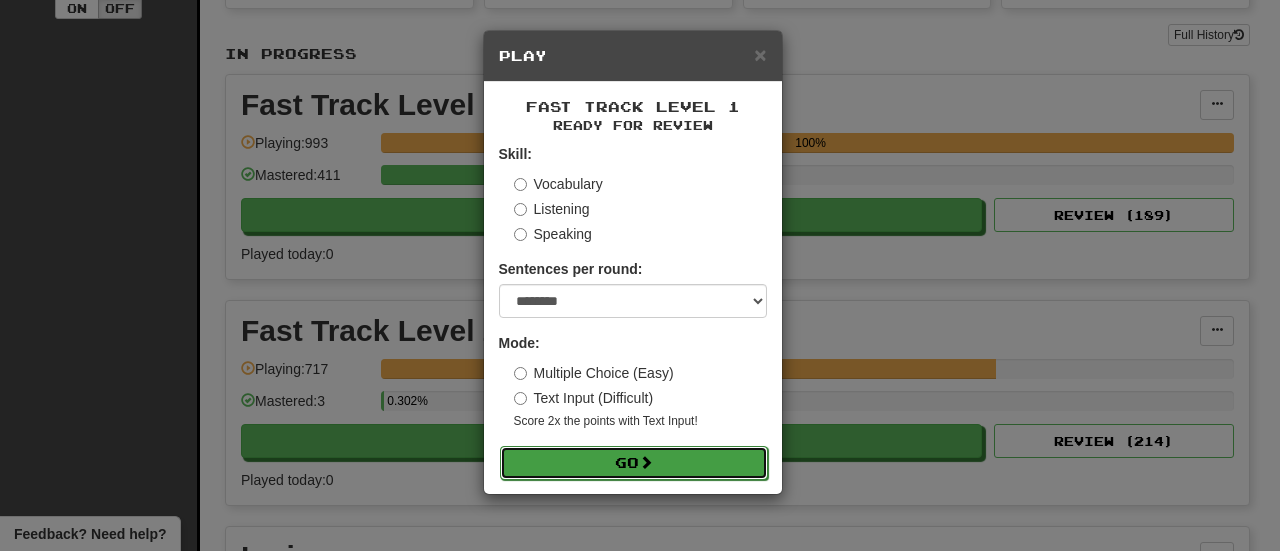 click on "Go" at bounding box center (634, 463) 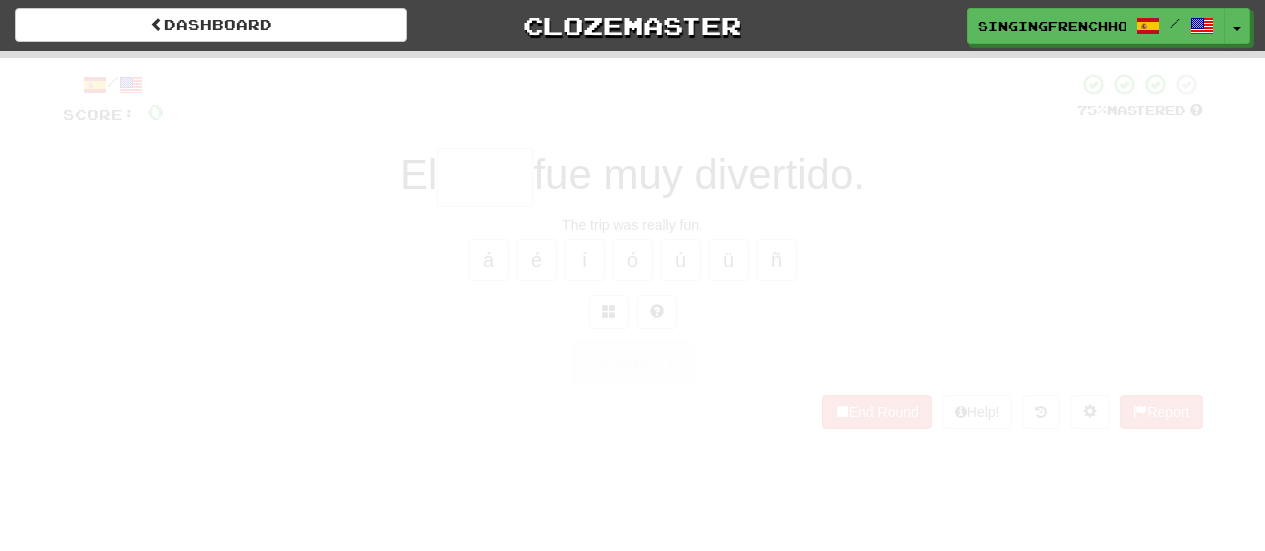 scroll, scrollTop: 0, scrollLeft: 0, axis: both 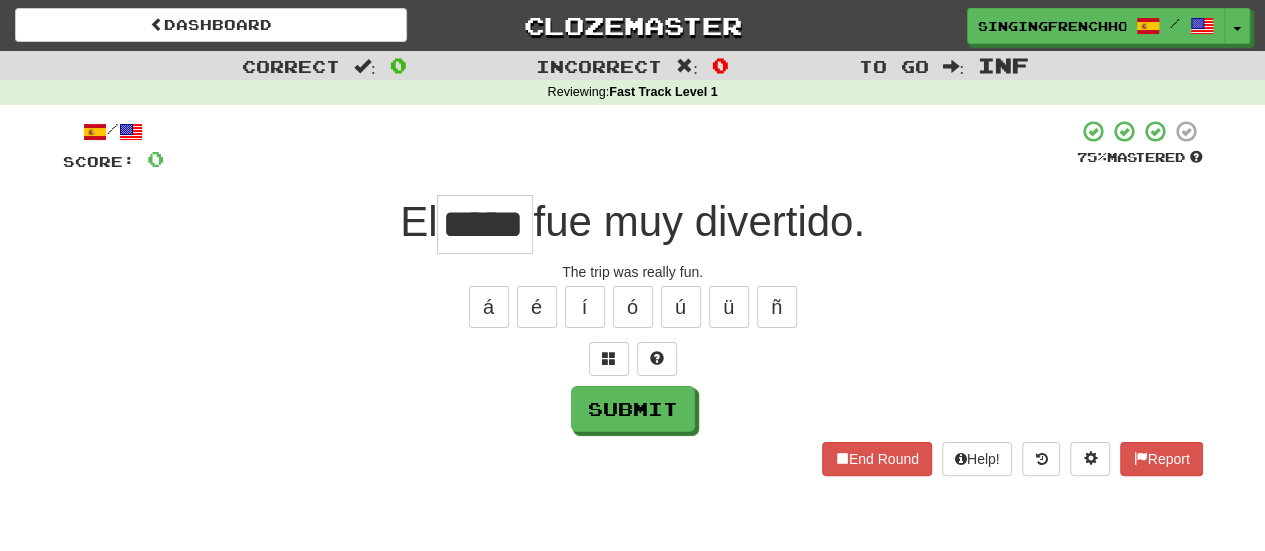 type on "*****" 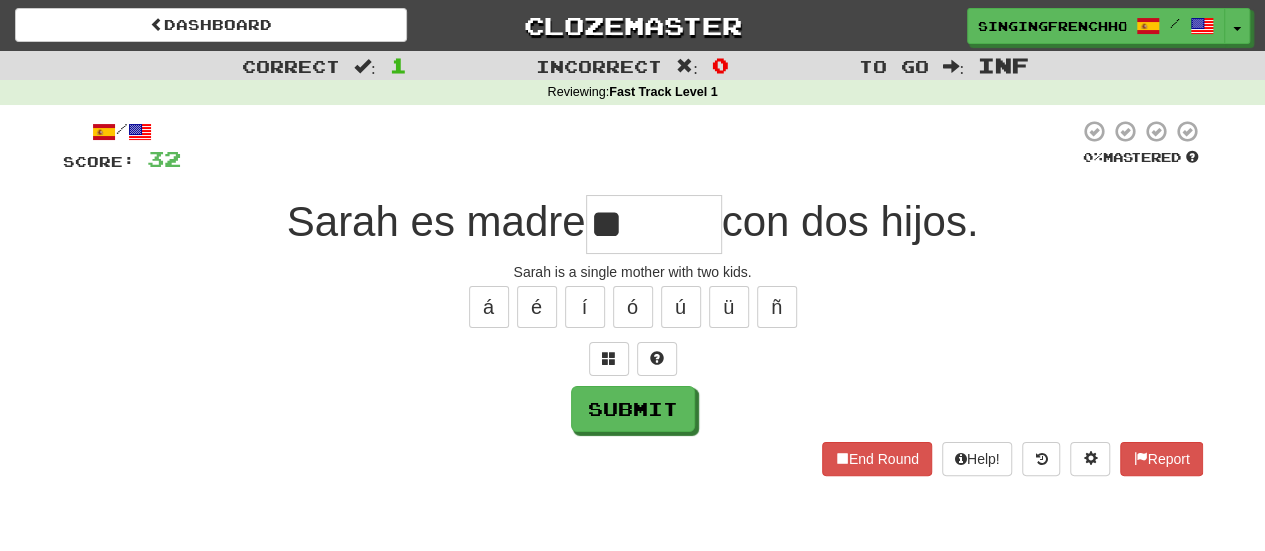 type on "*" 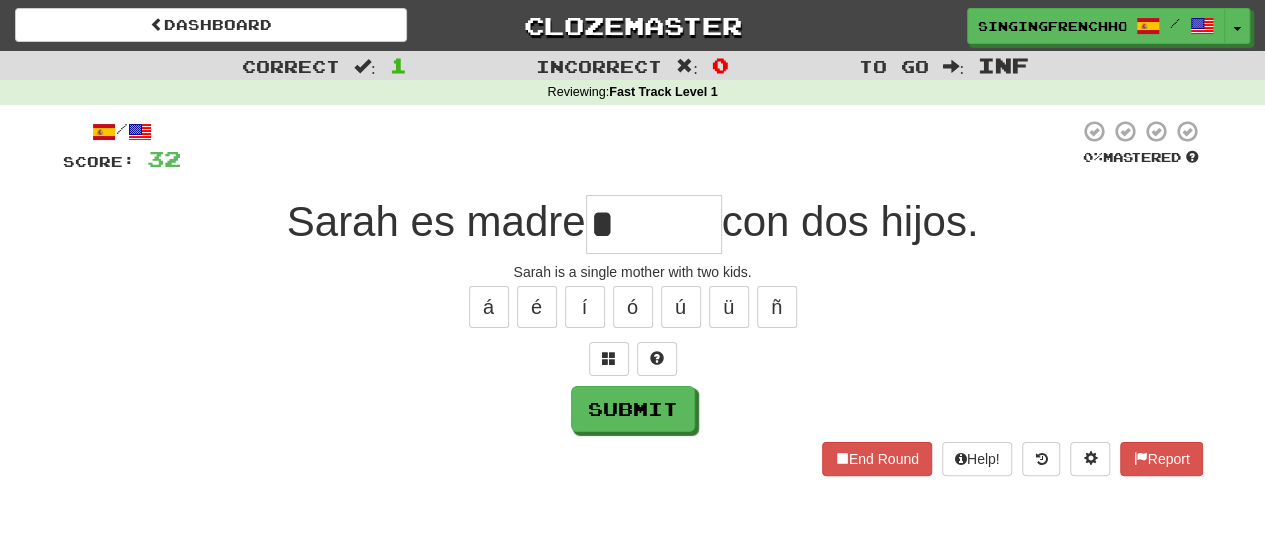 type 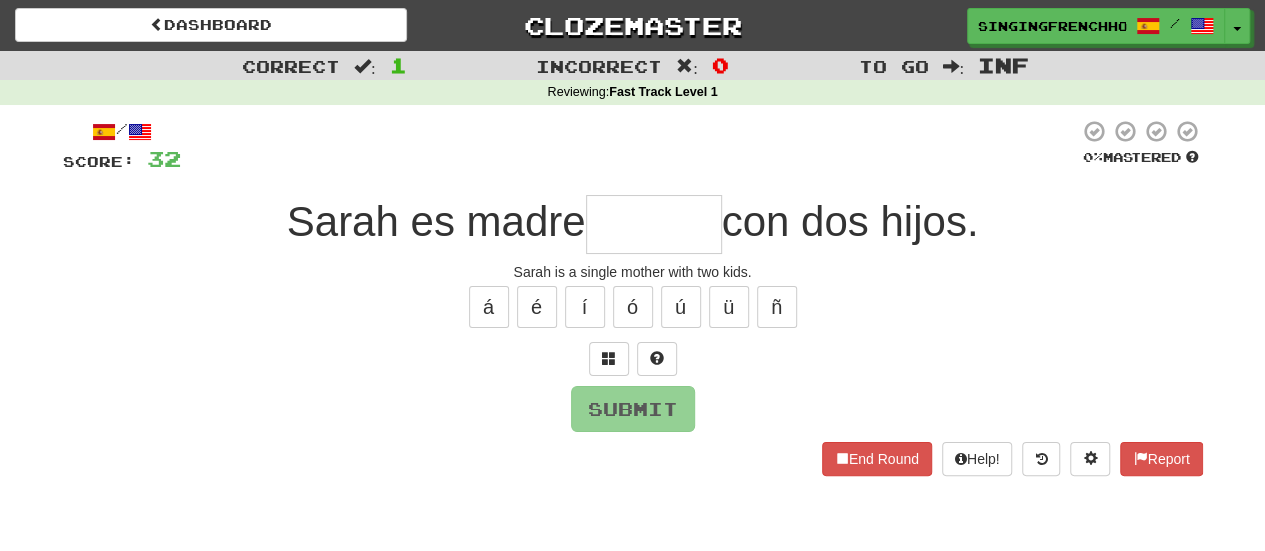 click on "Dashboard
Clozemaster
[USERNAME]
/
Toggle Dropdown
Dashboard
Leaderboard
Activity Feed
Notifications
Profile
Discussions
Español
/
English
Streak:
0
Review:
431
Daily Goal:  0 /500
Languages
Account
Logout
[USERNAME]
/
Toggle Dropdown
Dashboard
Leaderboard
Activity Feed
Notifications
Profile
Discussions
Español
/
English
Streak:
0
Review:
431
Daily Goal:  0 /500
Languages
Account
Logout
clozemaster" at bounding box center [632, 22] 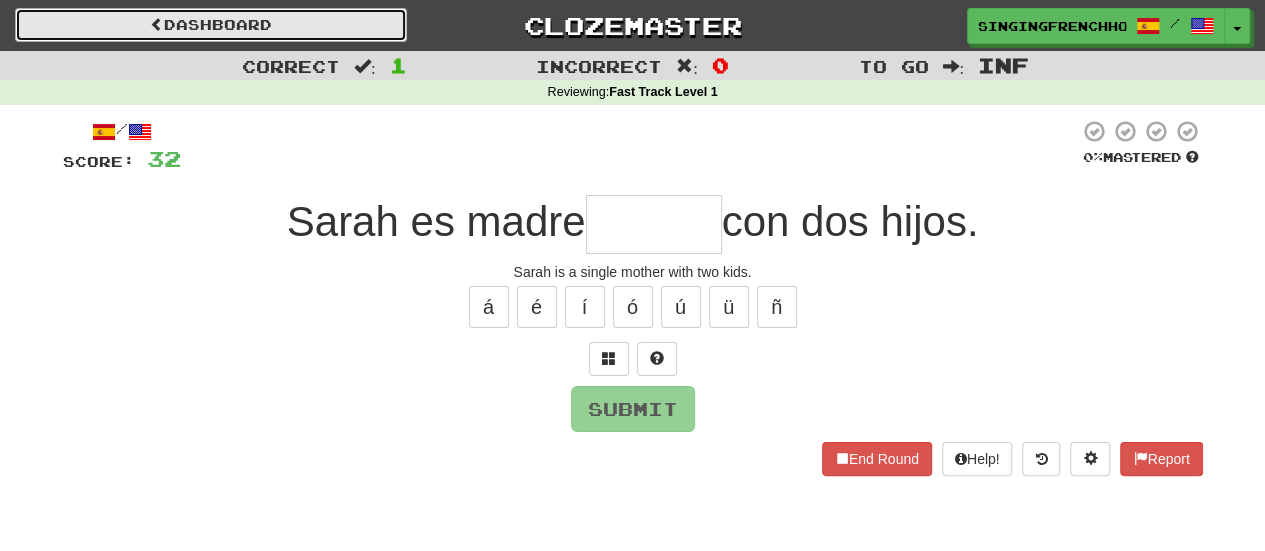 click on "Dashboard" at bounding box center (211, 25) 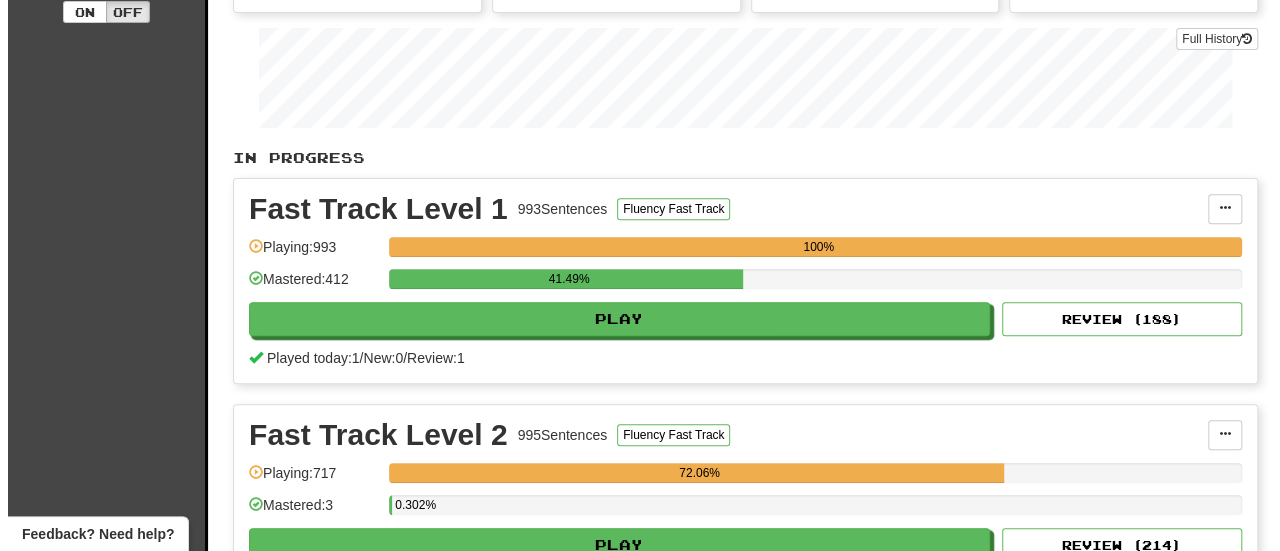 scroll, scrollTop: 314, scrollLeft: 0, axis: vertical 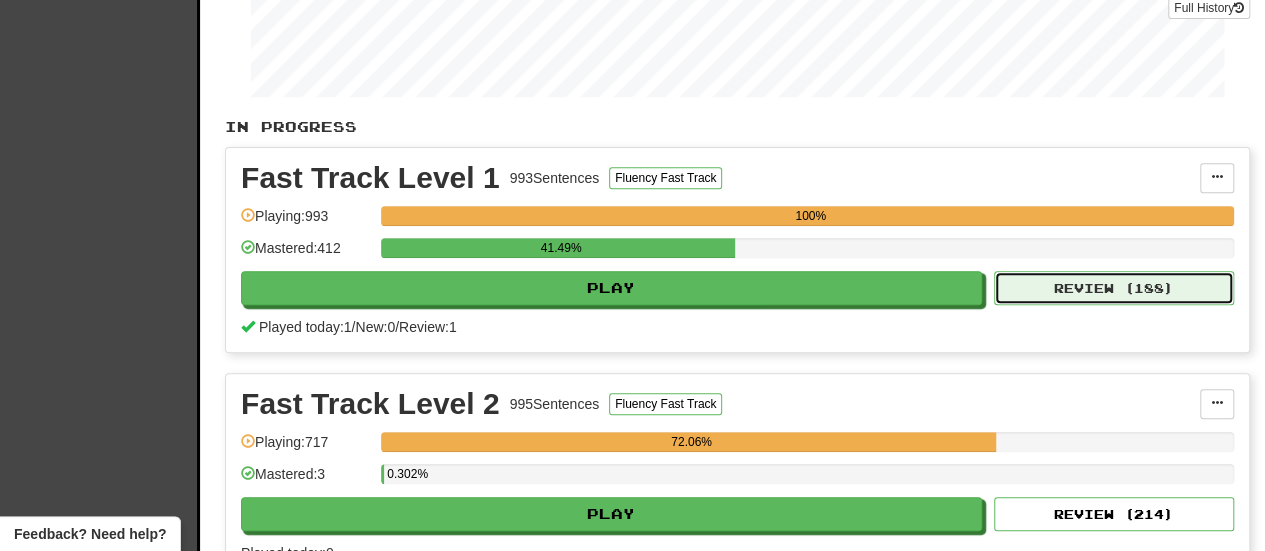 click on "Review ( 188 )" at bounding box center [1114, 288] 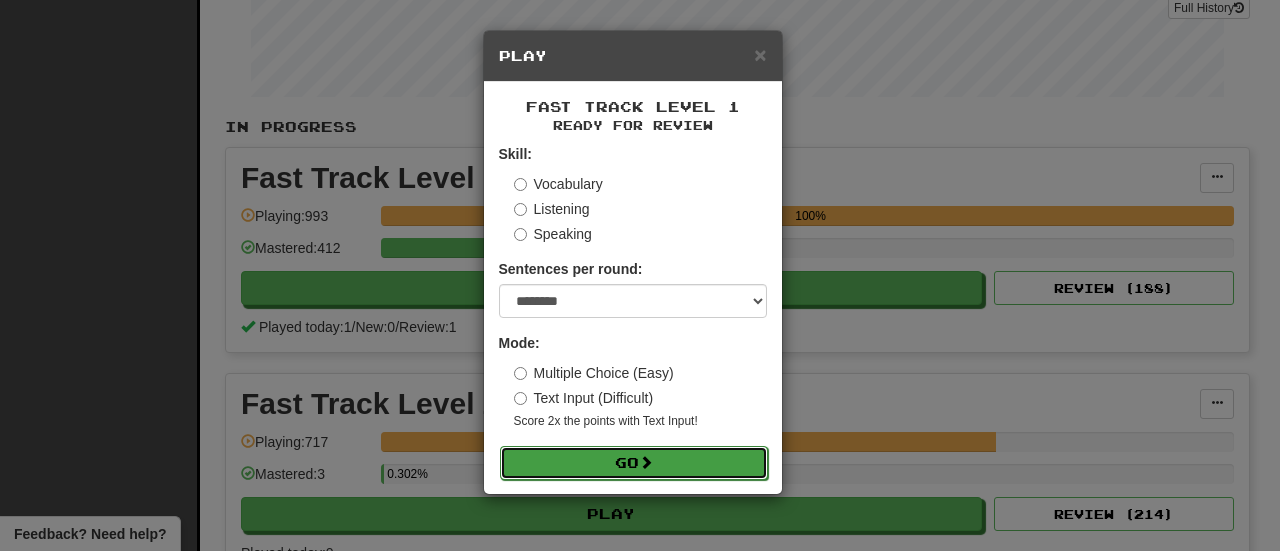 click on "Go" at bounding box center [634, 463] 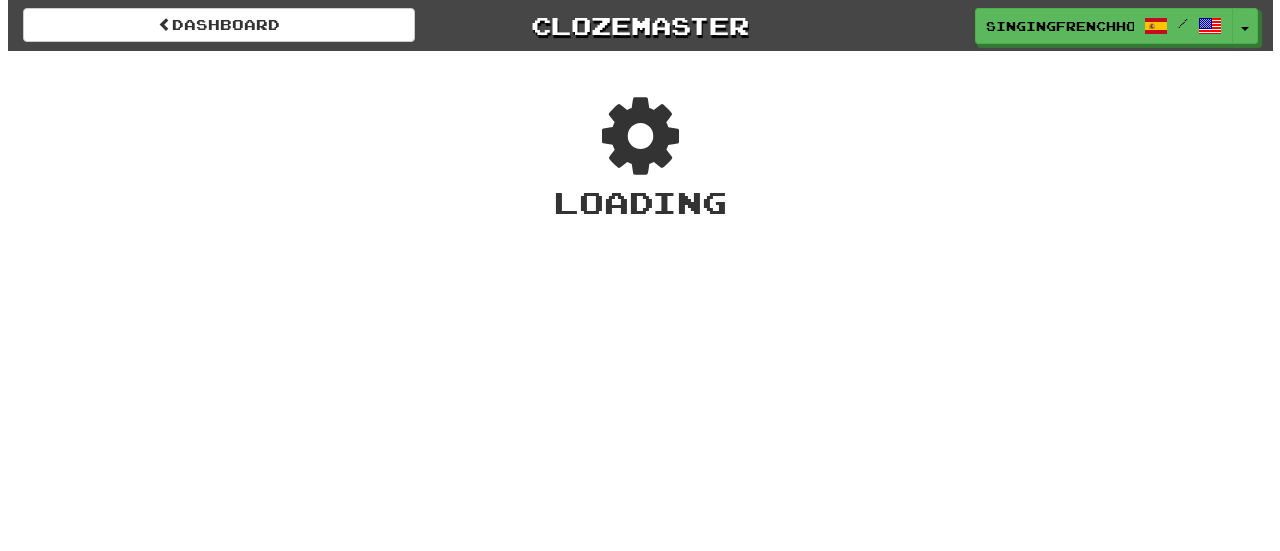 scroll, scrollTop: 0, scrollLeft: 0, axis: both 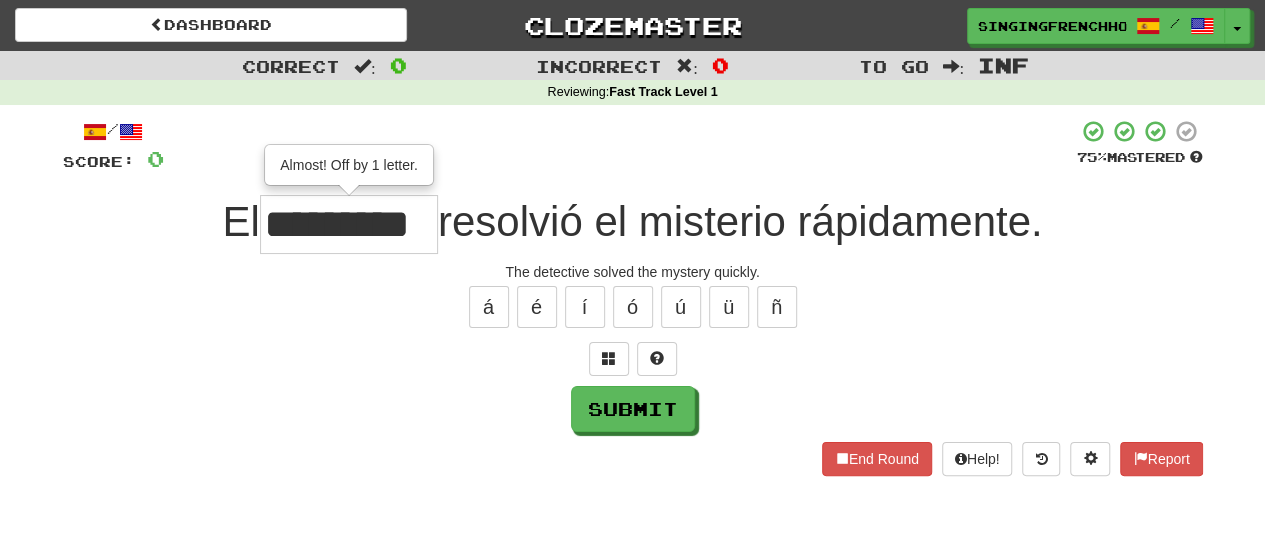 type on "*********" 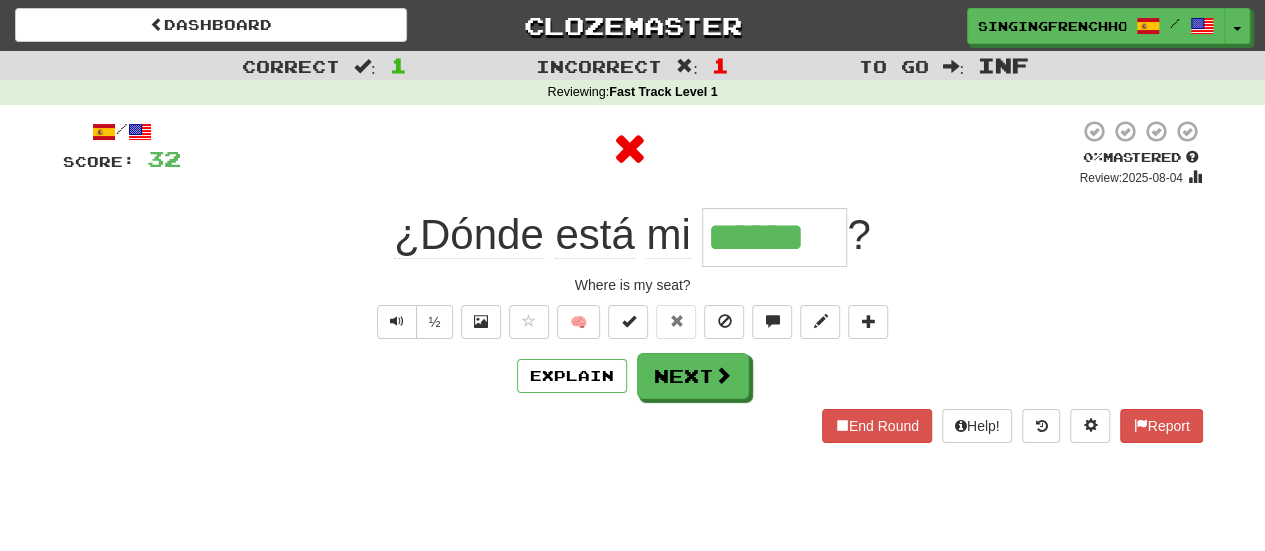 type on "*******" 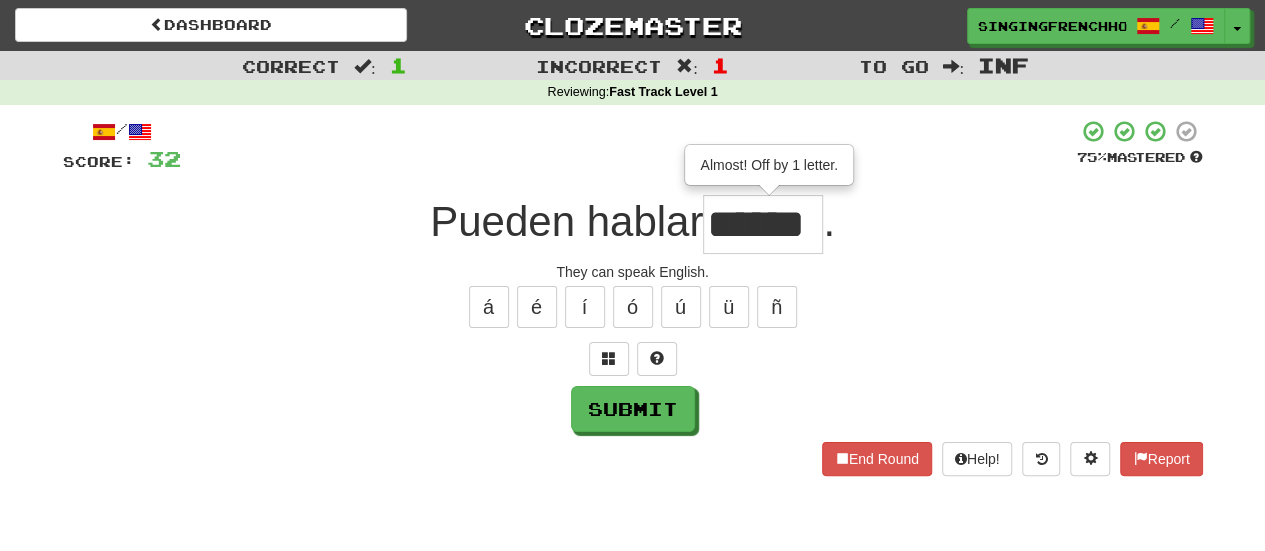 type on "******" 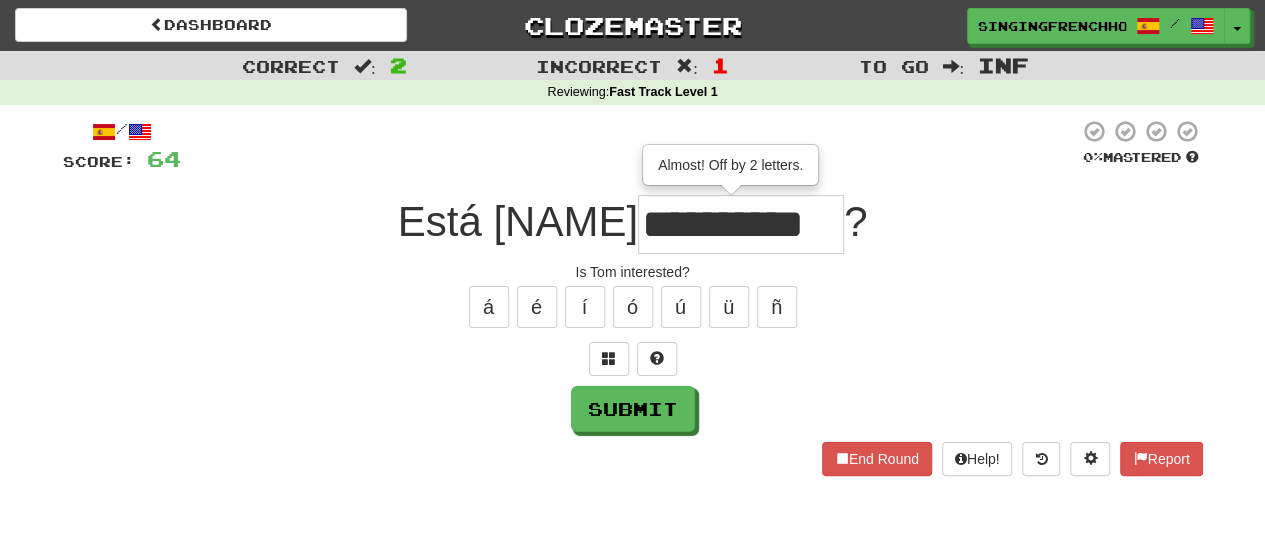 type on "**********" 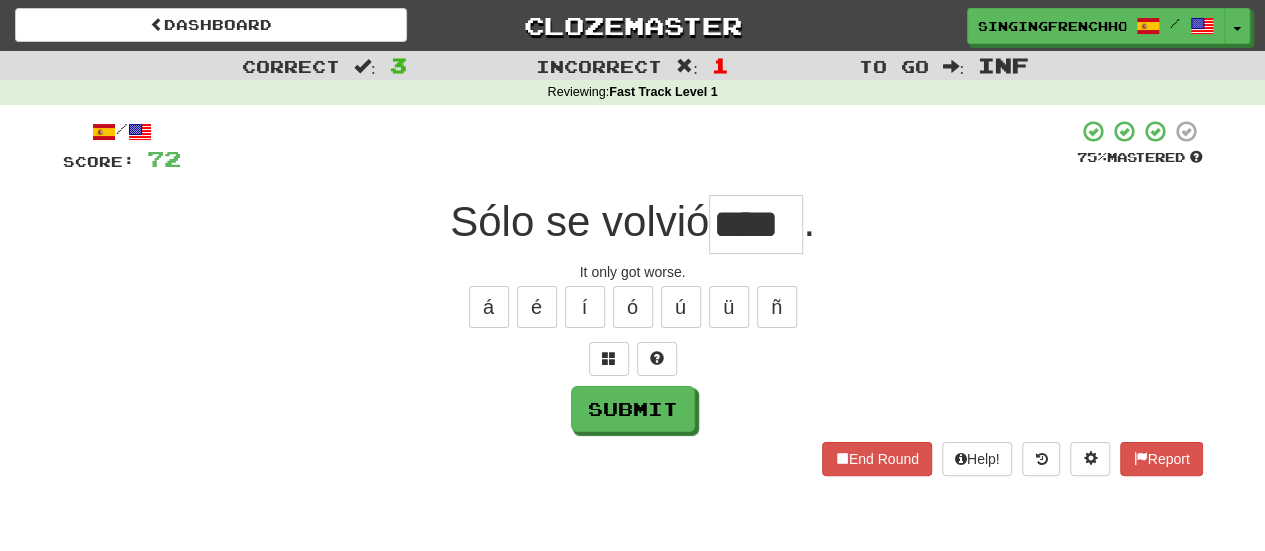 type on "****" 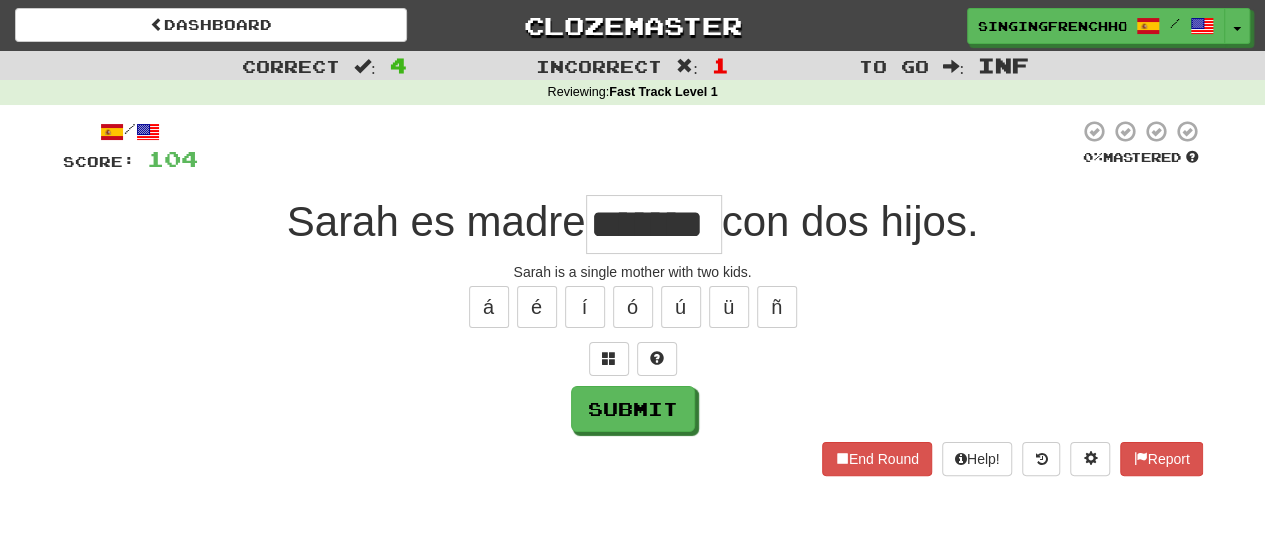 type on "*******" 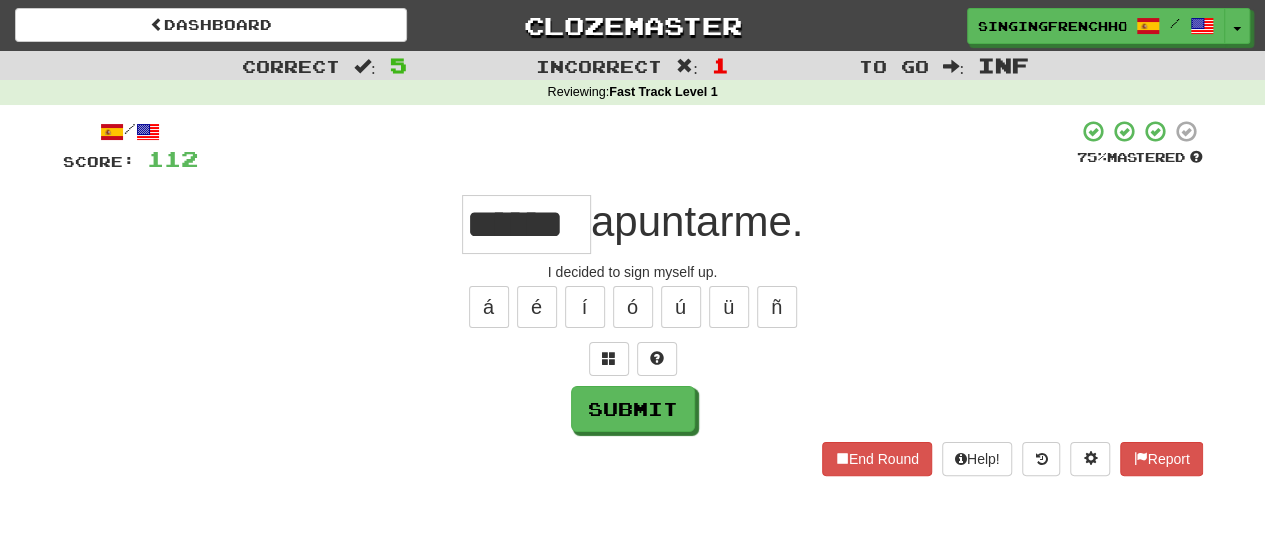 type on "******" 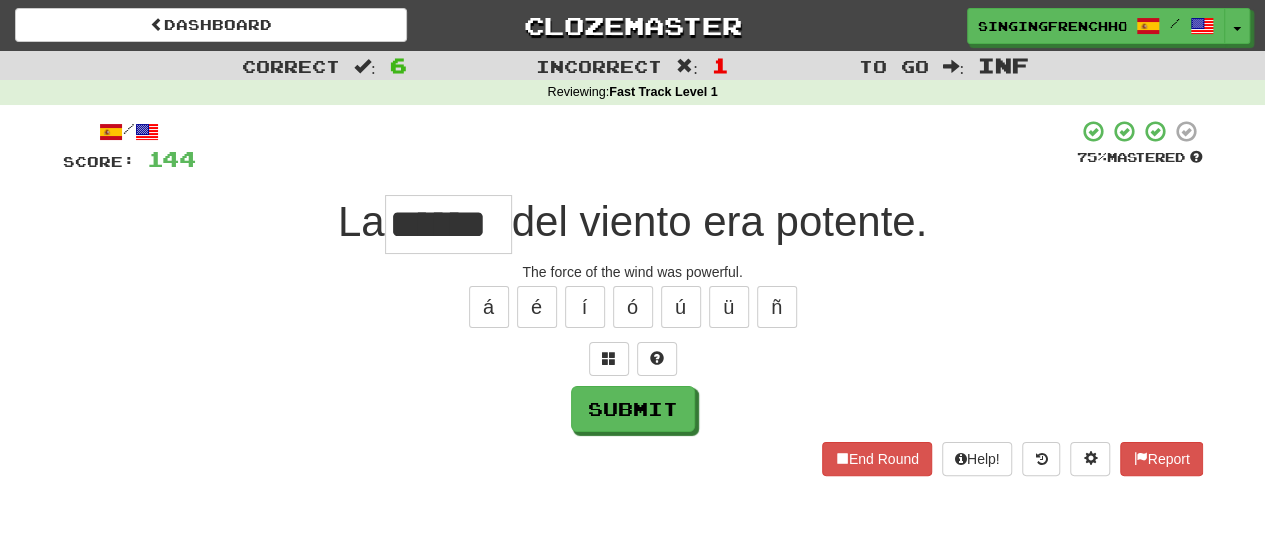 type on "******" 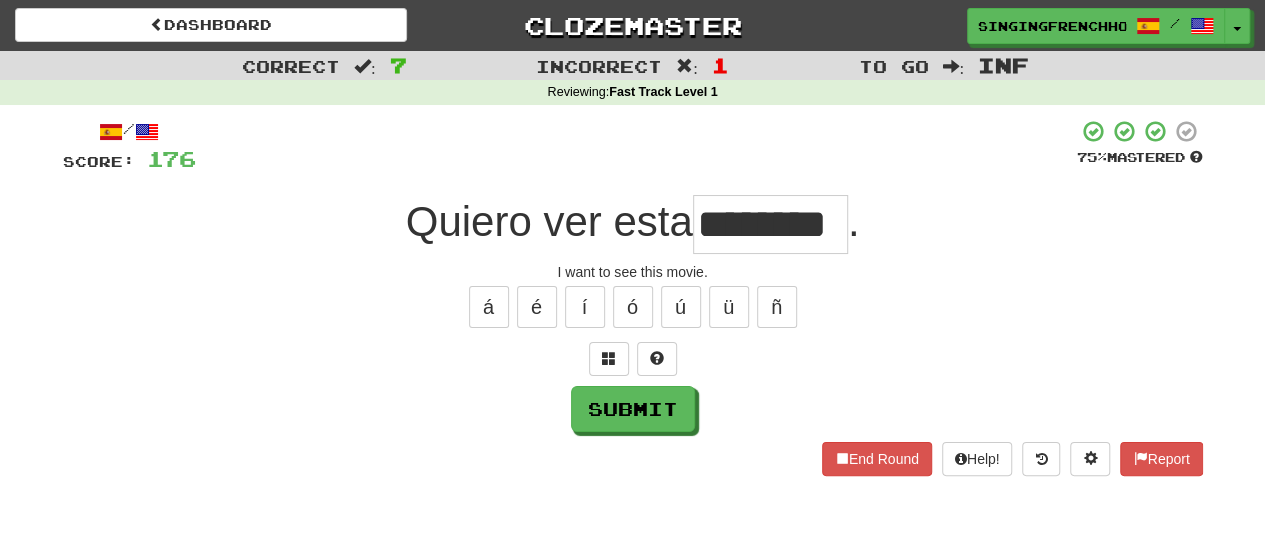 type on "********" 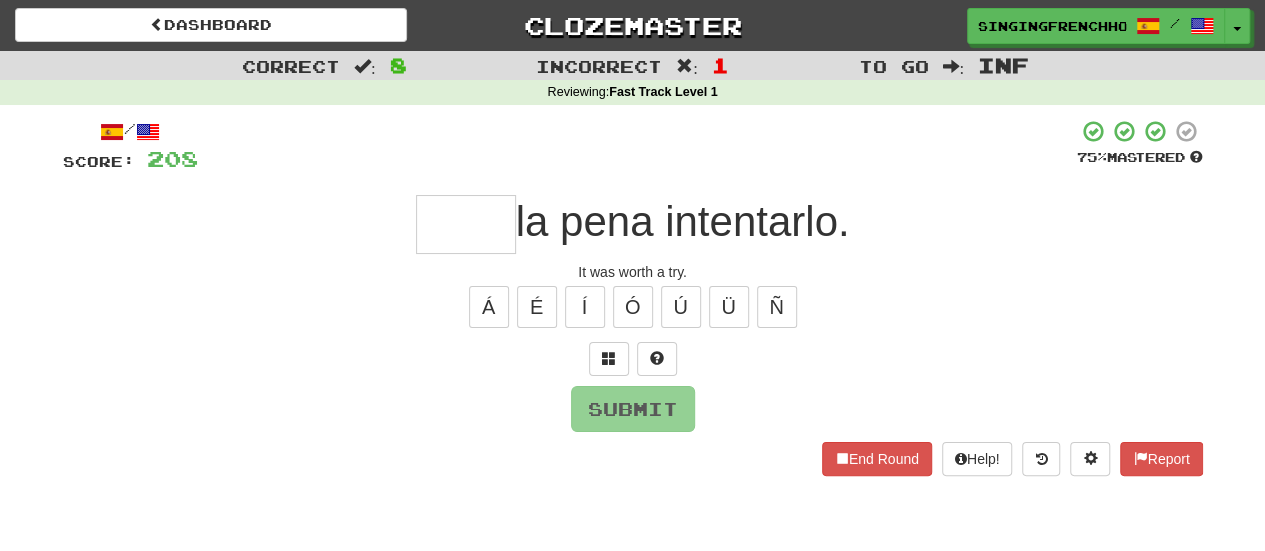 type on "*" 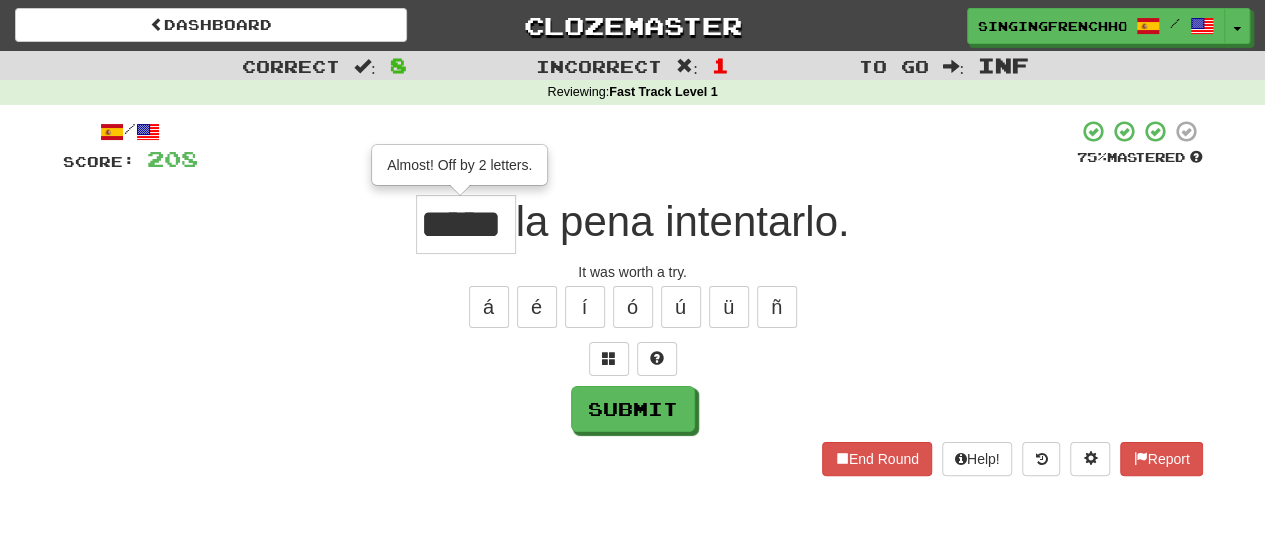 type on "*****" 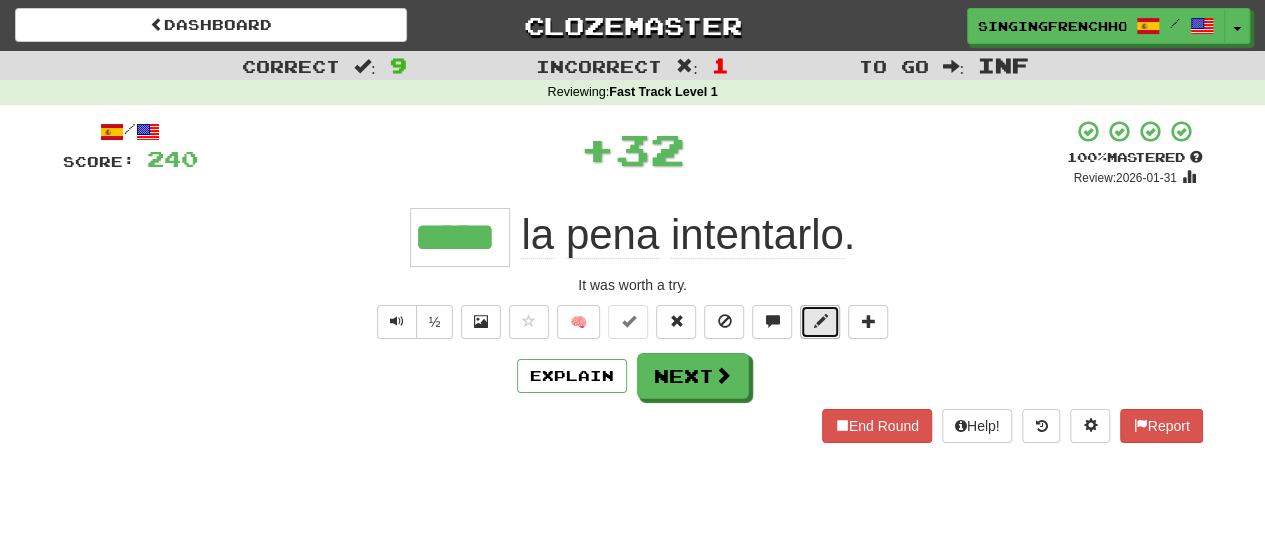 click at bounding box center [820, 321] 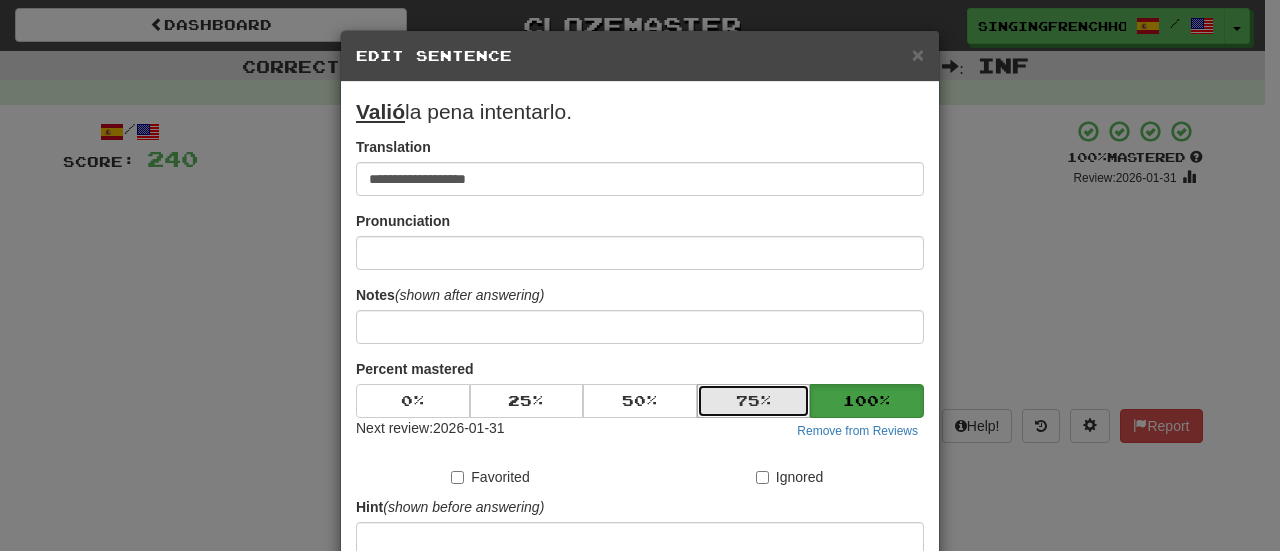 click on "75 %" at bounding box center [754, 401] 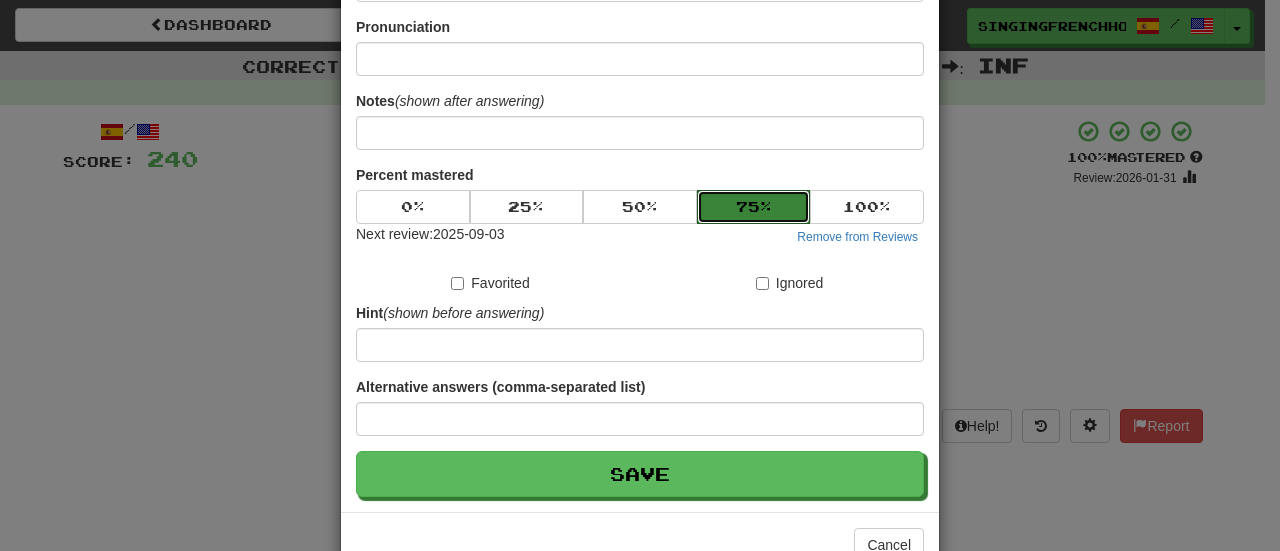 scroll, scrollTop: 246, scrollLeft: 0, axis: vertical 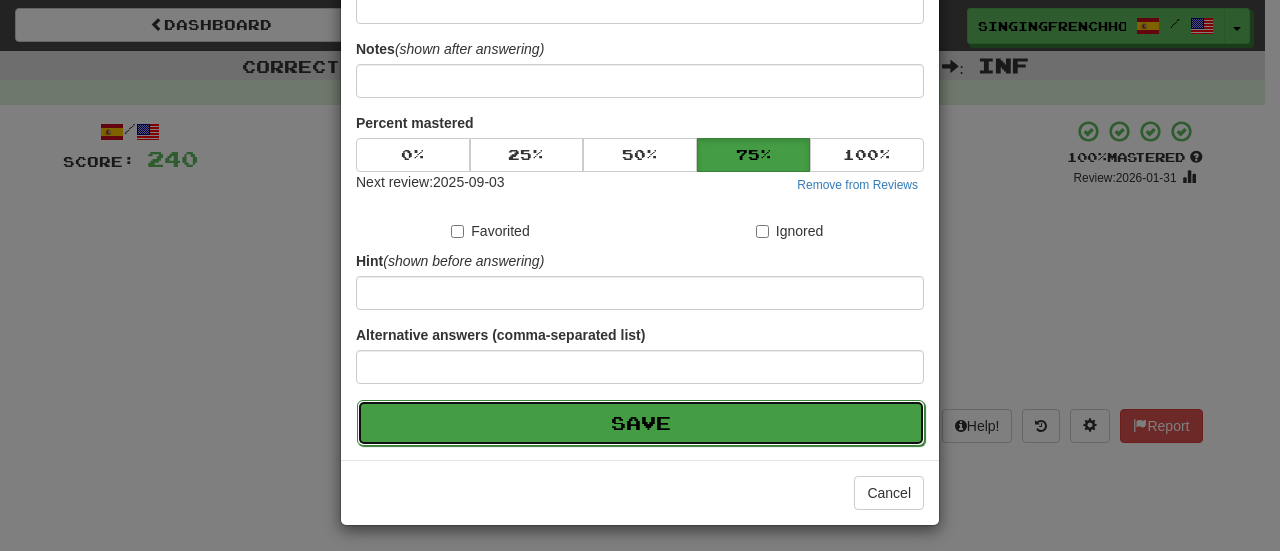 click on "Save" at bounding box center (641, 423) 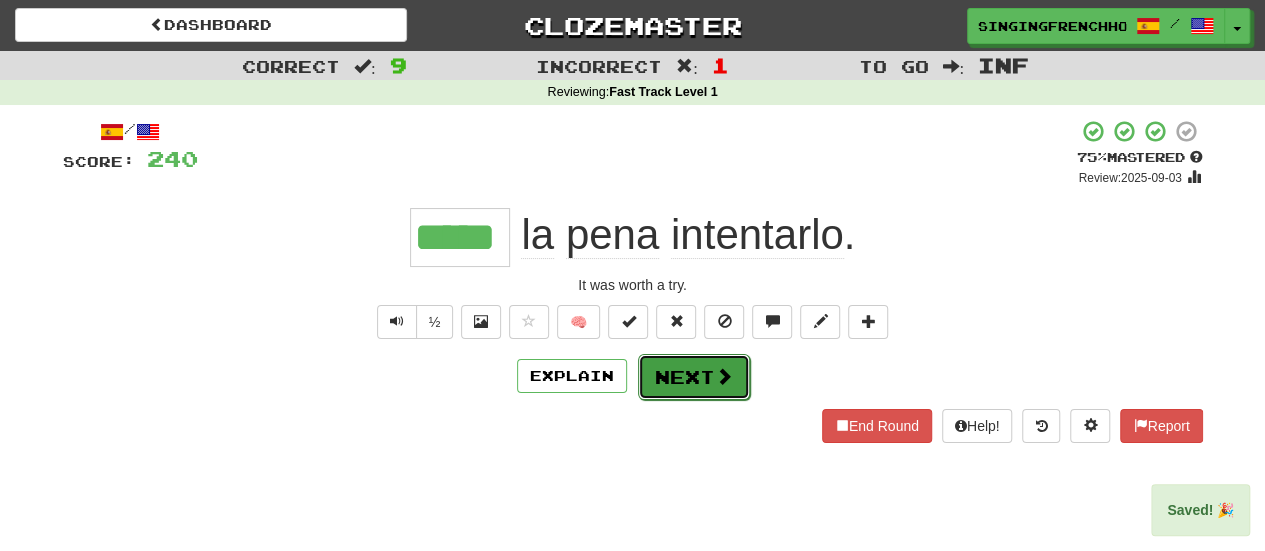 click on "Next" at bounding box center [694, 377] 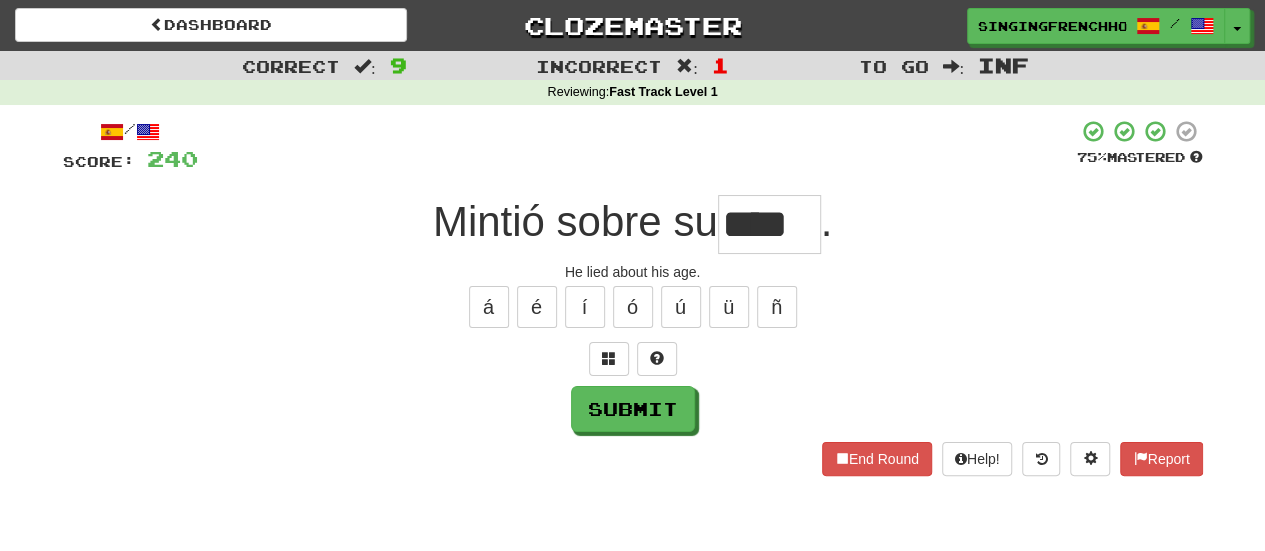 type on "****" 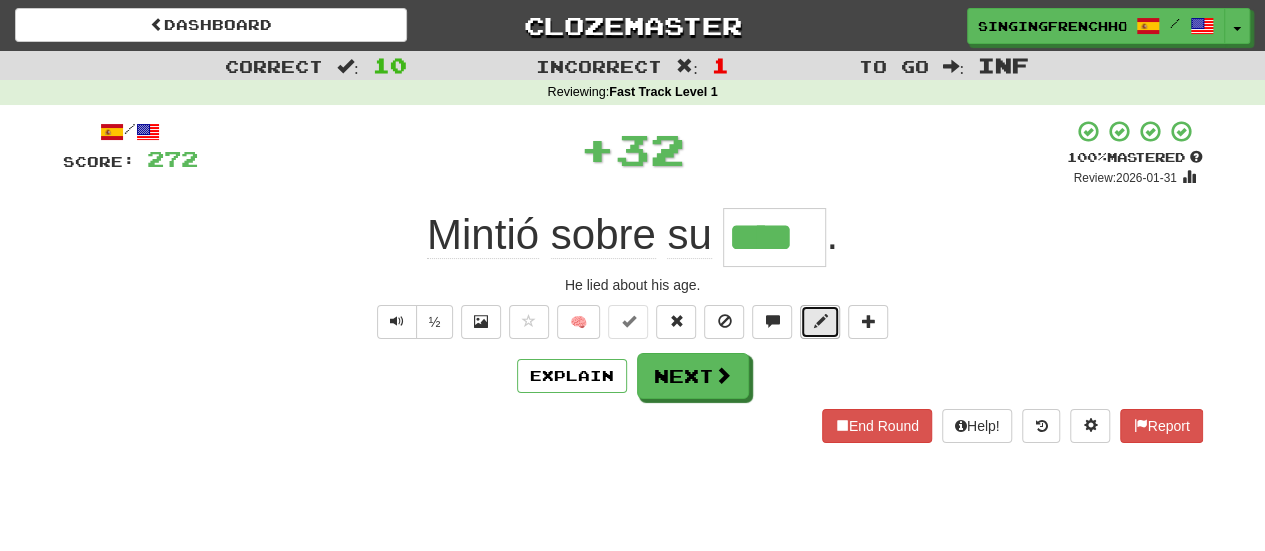 click at bounding box center [820, 322] 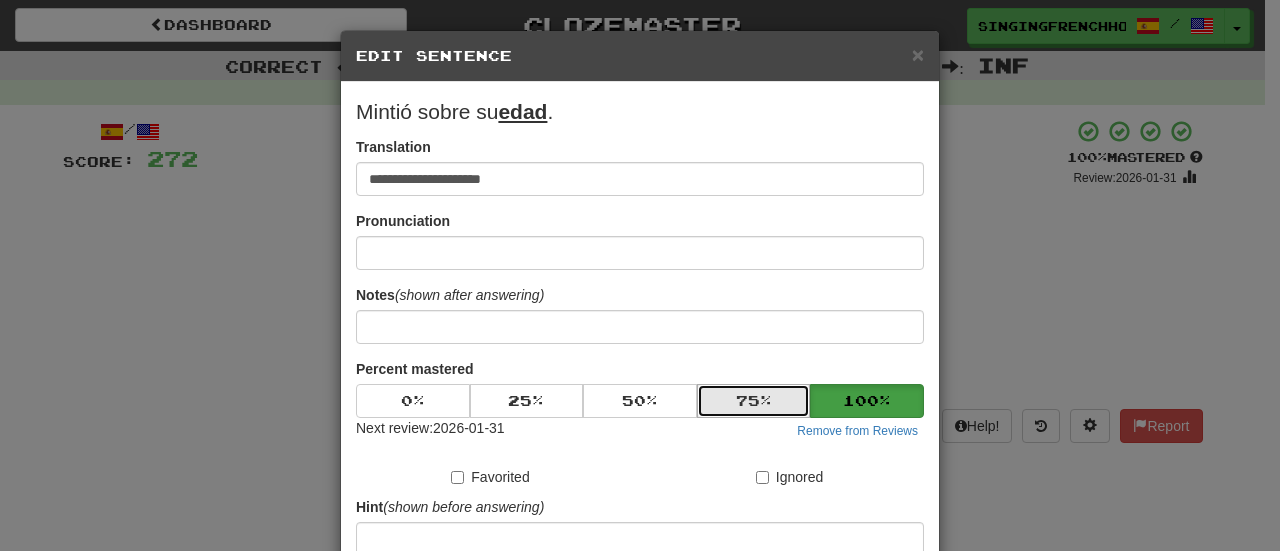 click on "75 %" at bounding box center [754, 401] 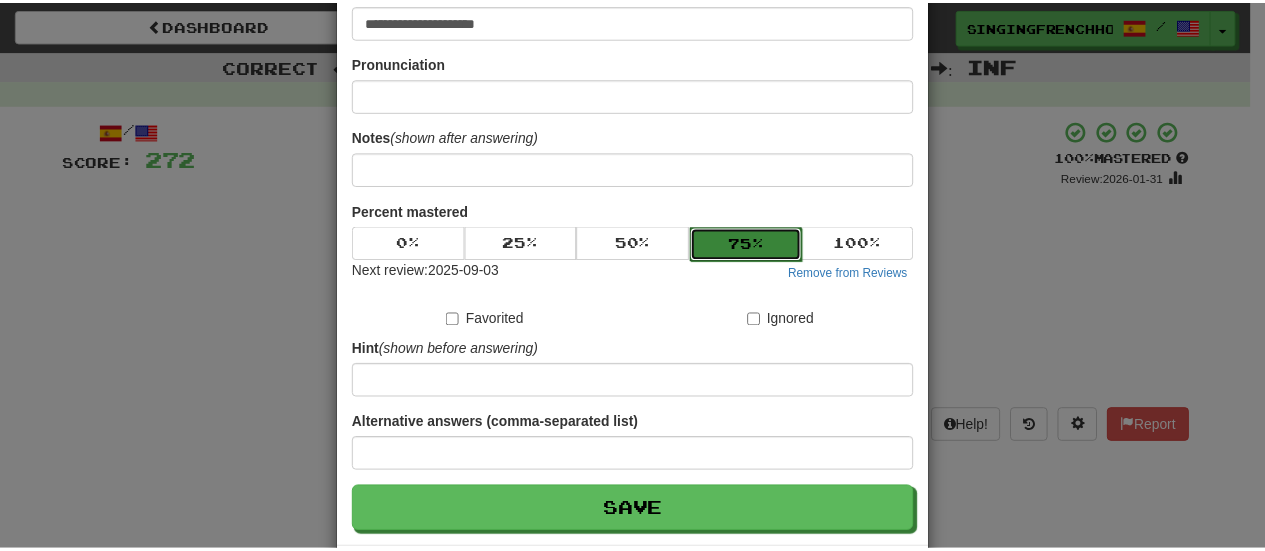 scroll, scrollTop: 246, scrollLeft: 0, axis: vertical 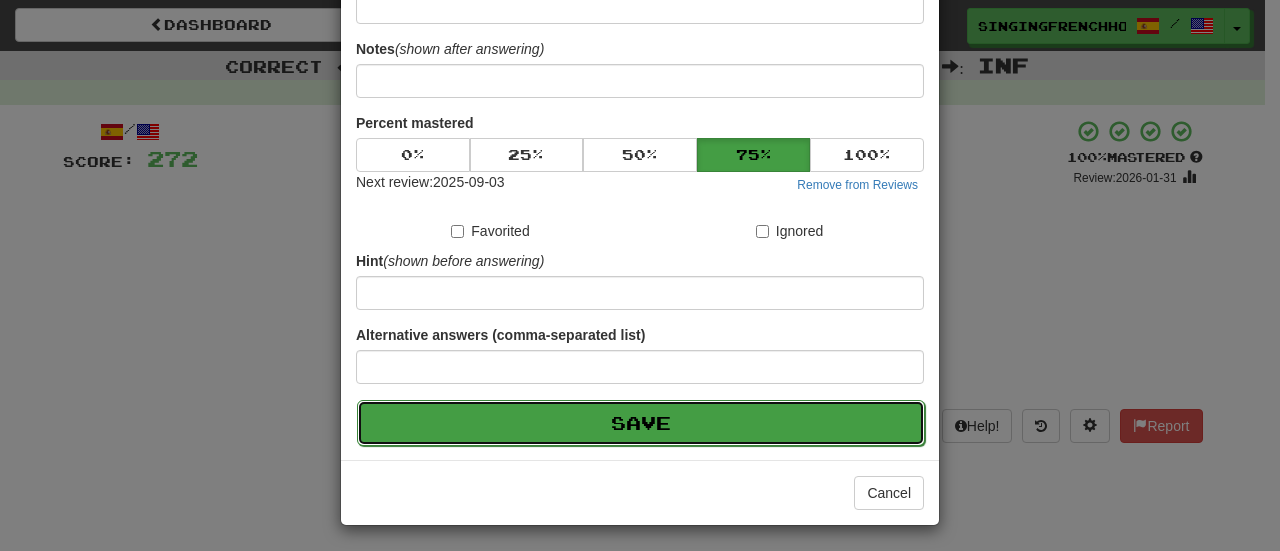 click on "Save" at bounding box center [641, 423] 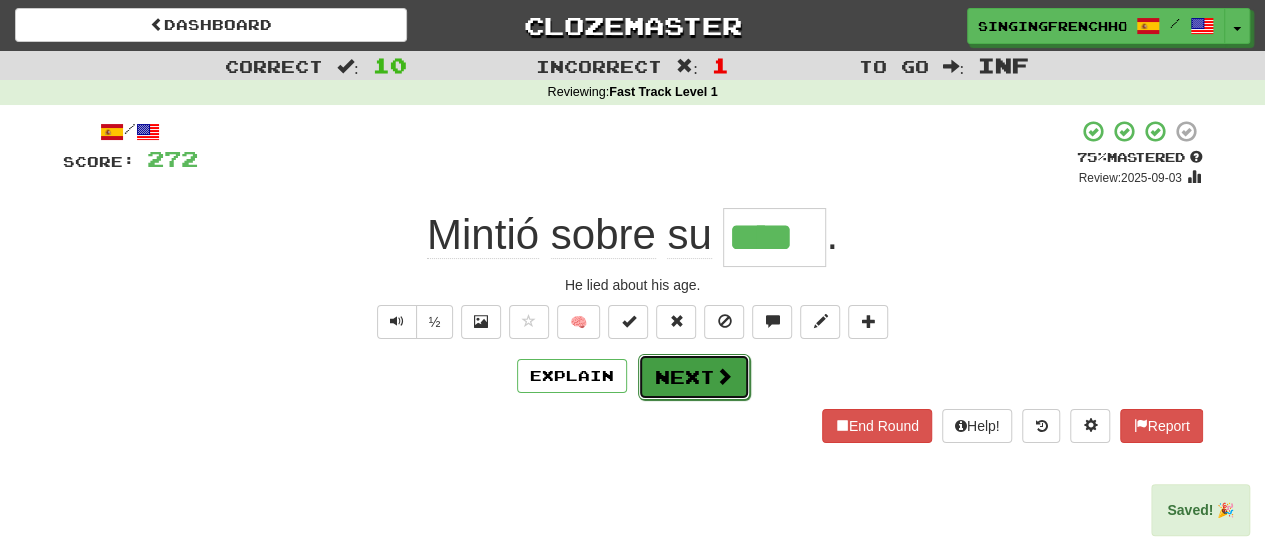 click at bounding box center [724, 376] 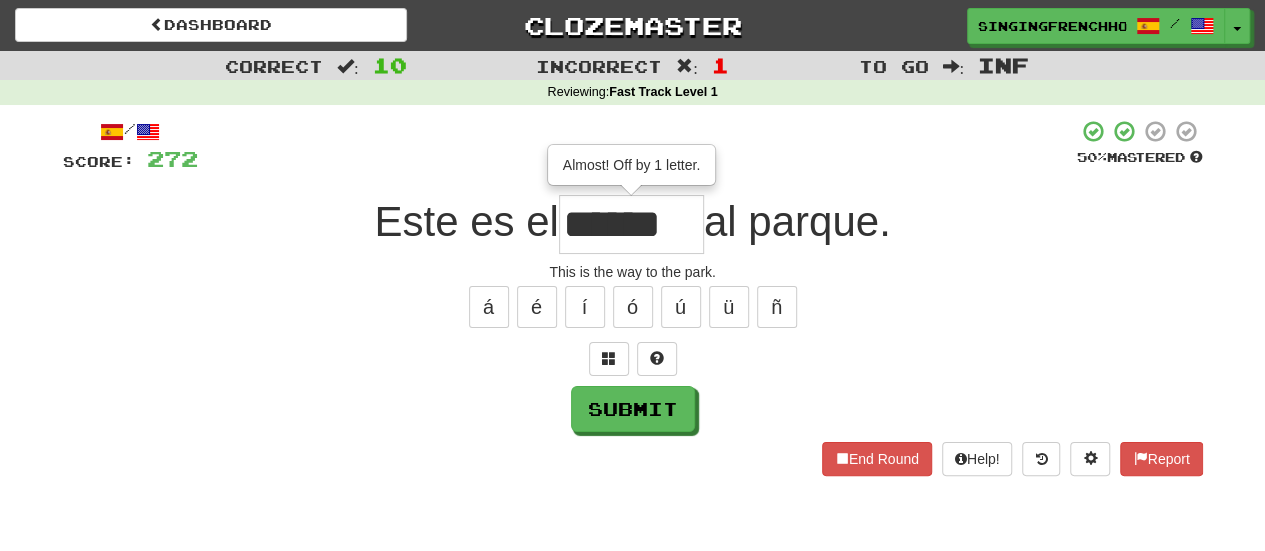 type on "******" 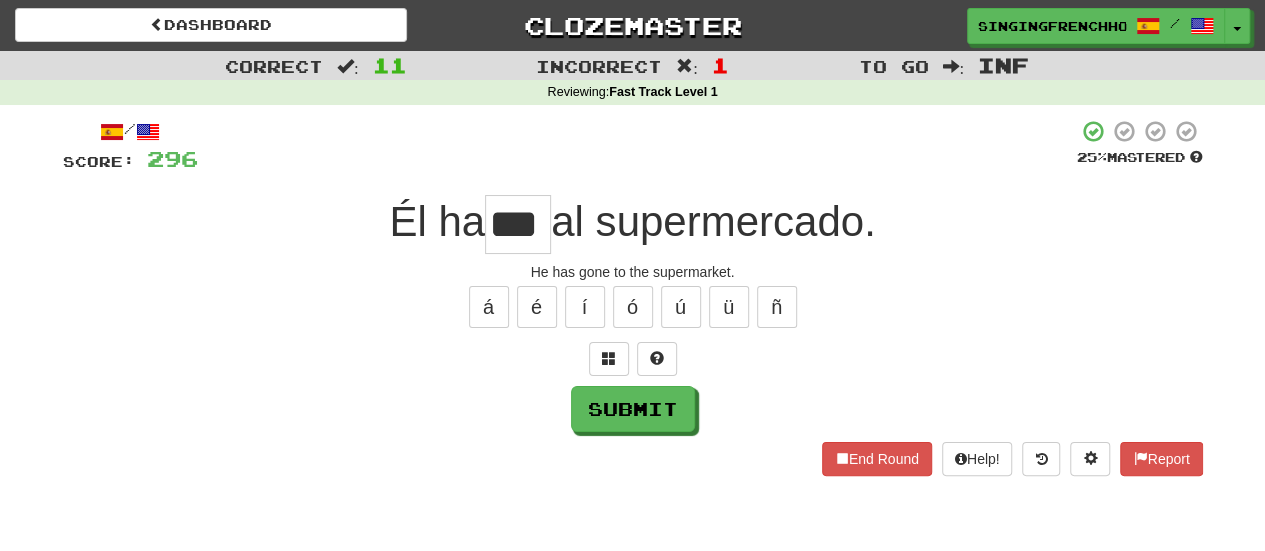 type on "***" 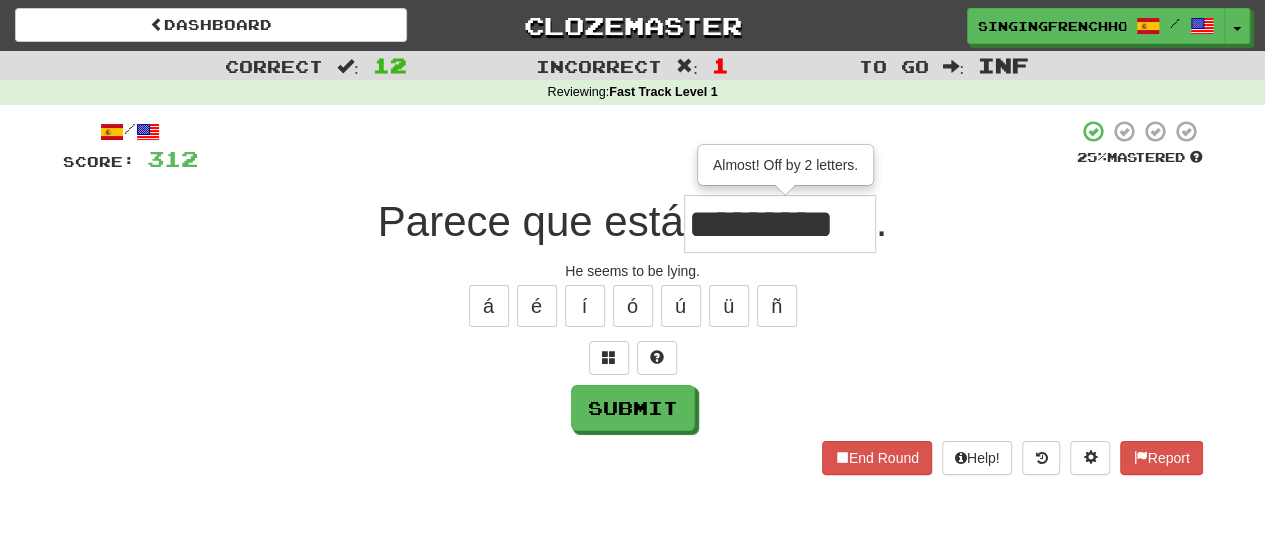 scroll, scrollTop: 0, scrollLeft: 11, axis: horizontal 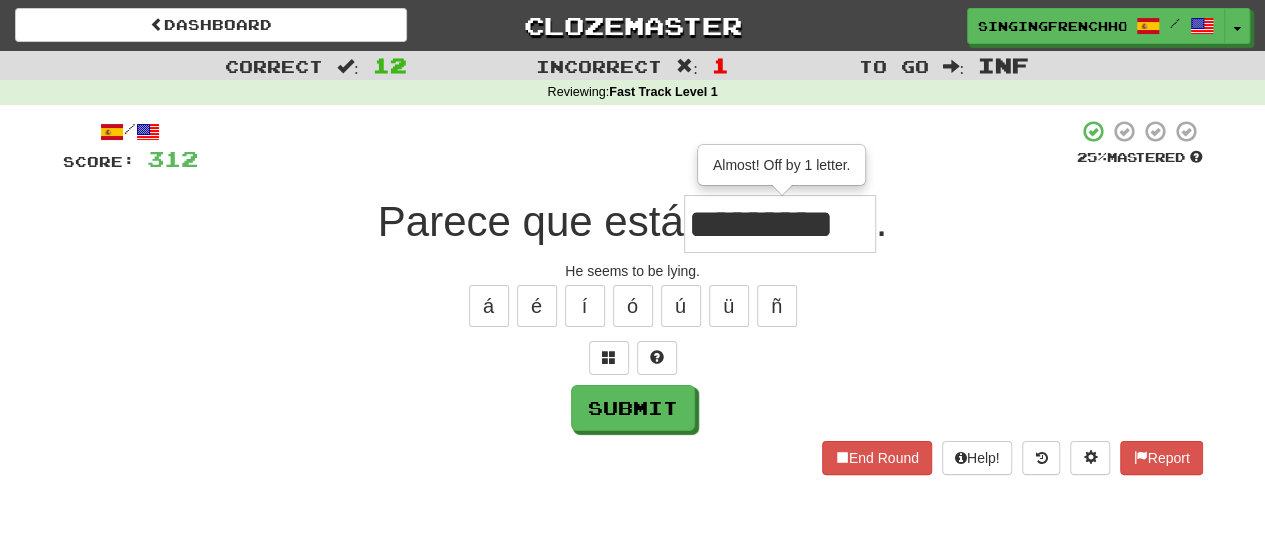 click on "*********" at bounding box center [780, 224] 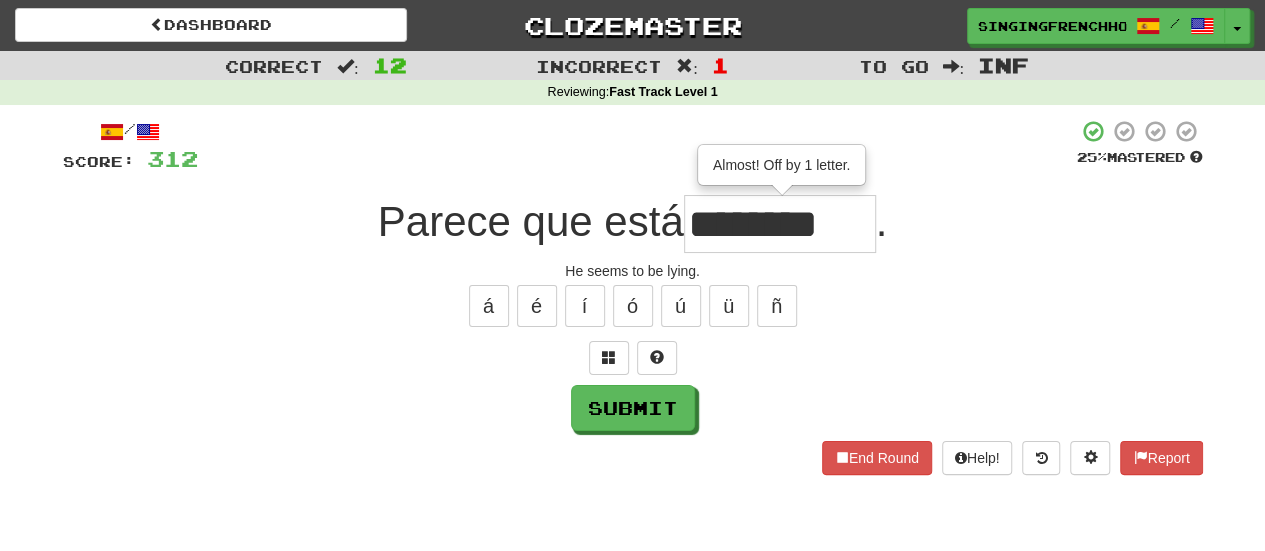 scroll, scrollTop: 0, scrollLeft: 0, axis: both 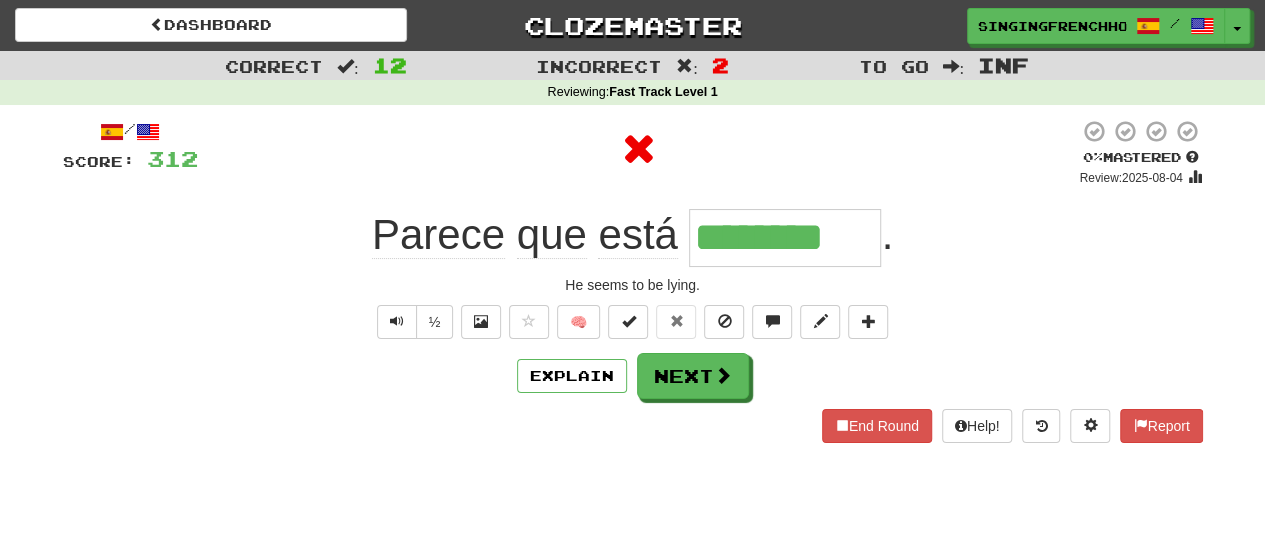 type on "*********" 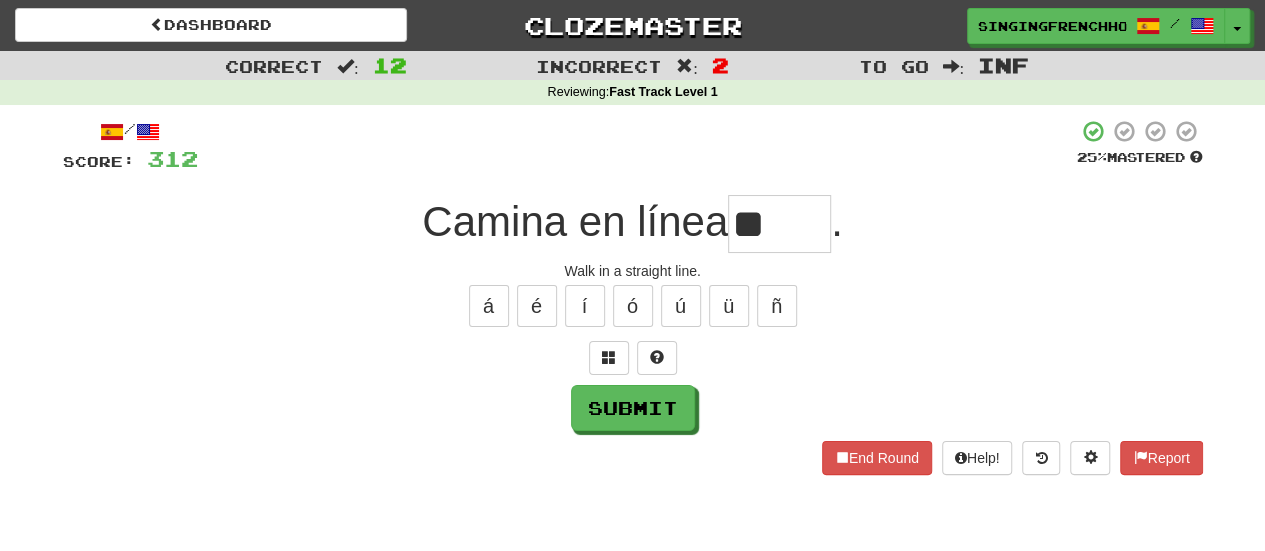 type on "*" 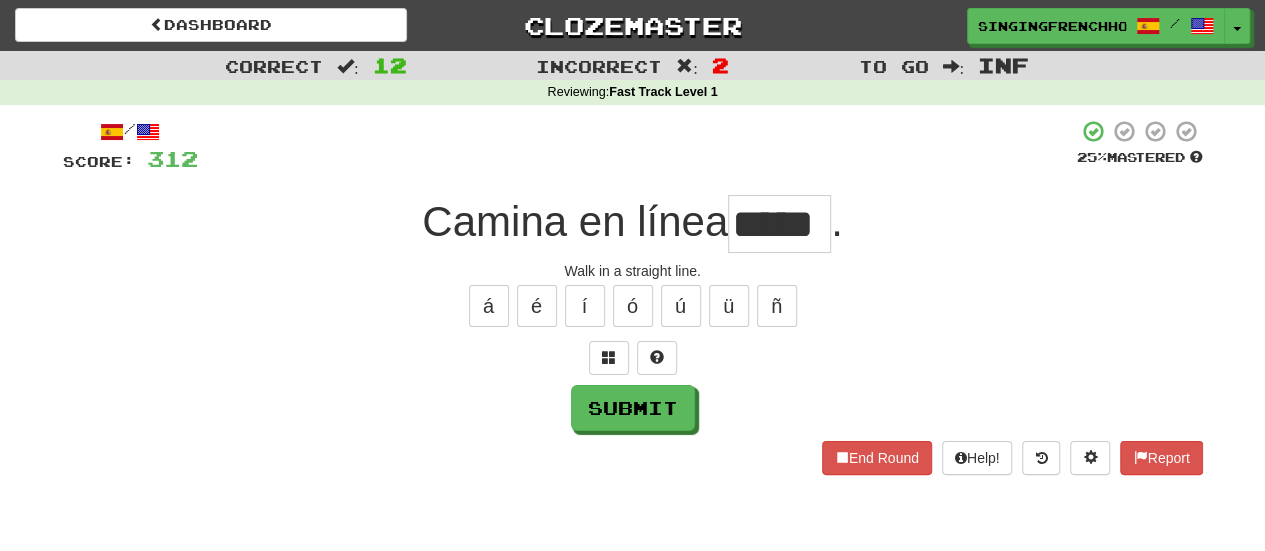 type on "*****" 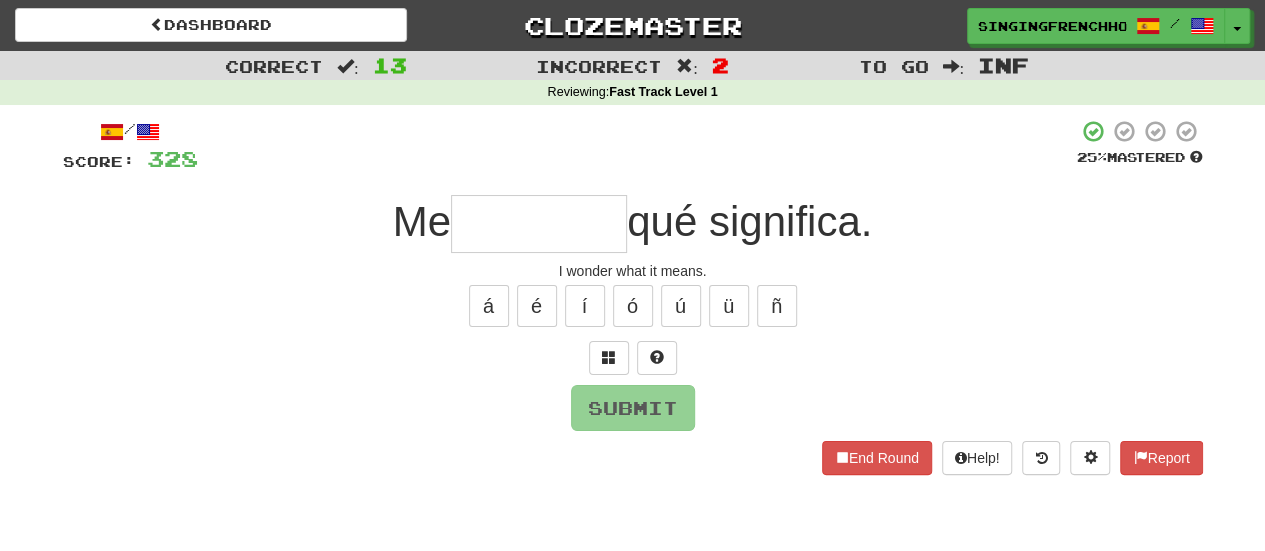 type on "*" 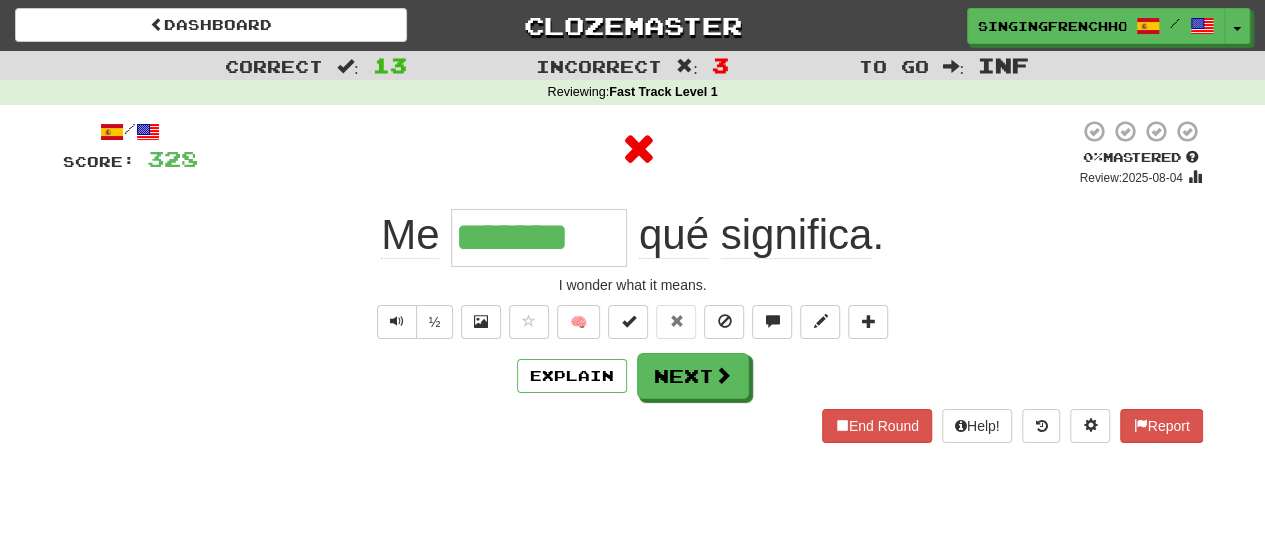 type on "********" 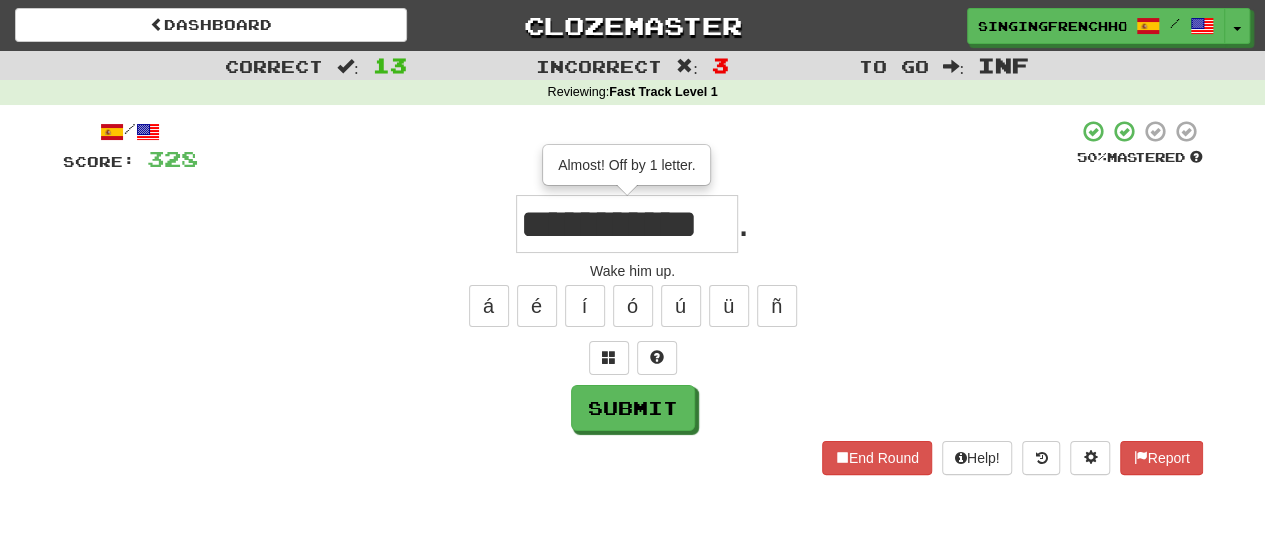 type on "**********" 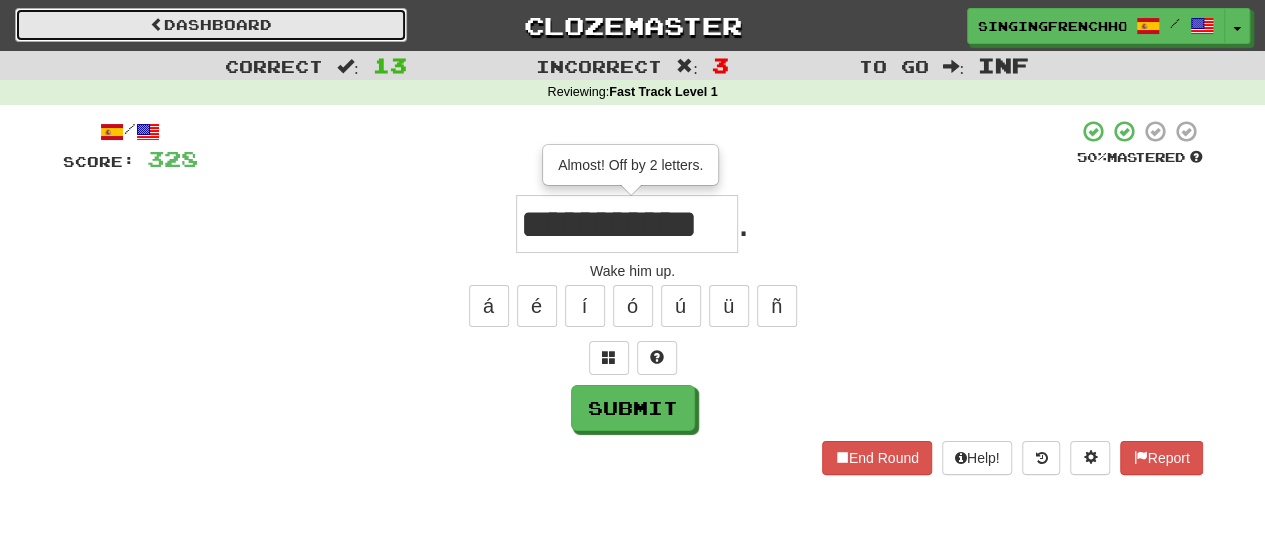 click on "Dashboard" at bounding box center [211, 25] 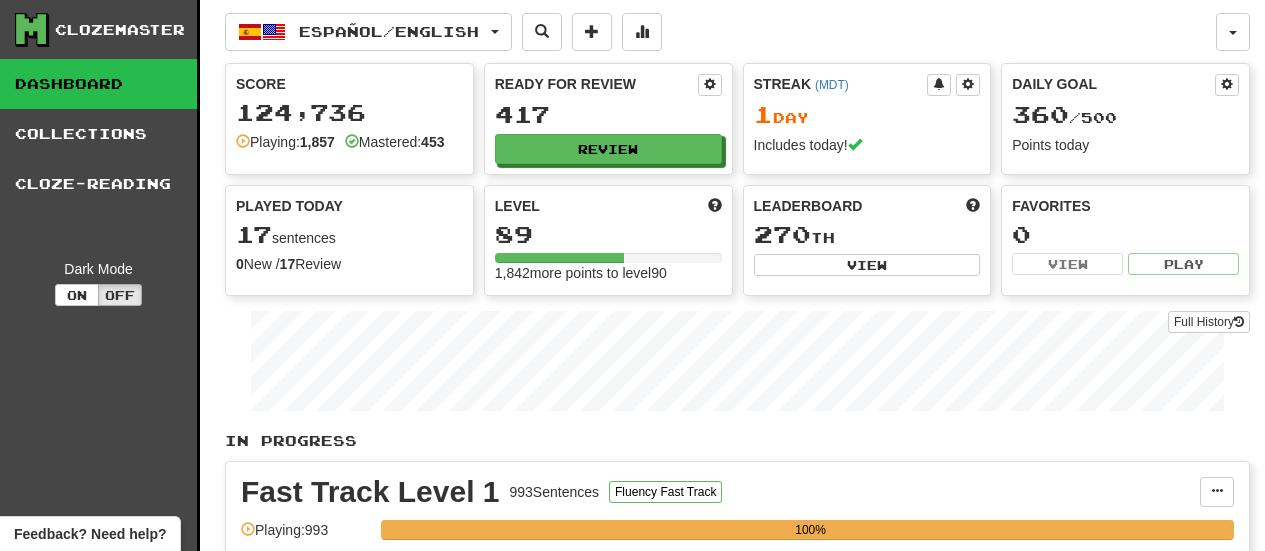 scroll, scrollTop: 0, scrollLeft: 0, axis: both 